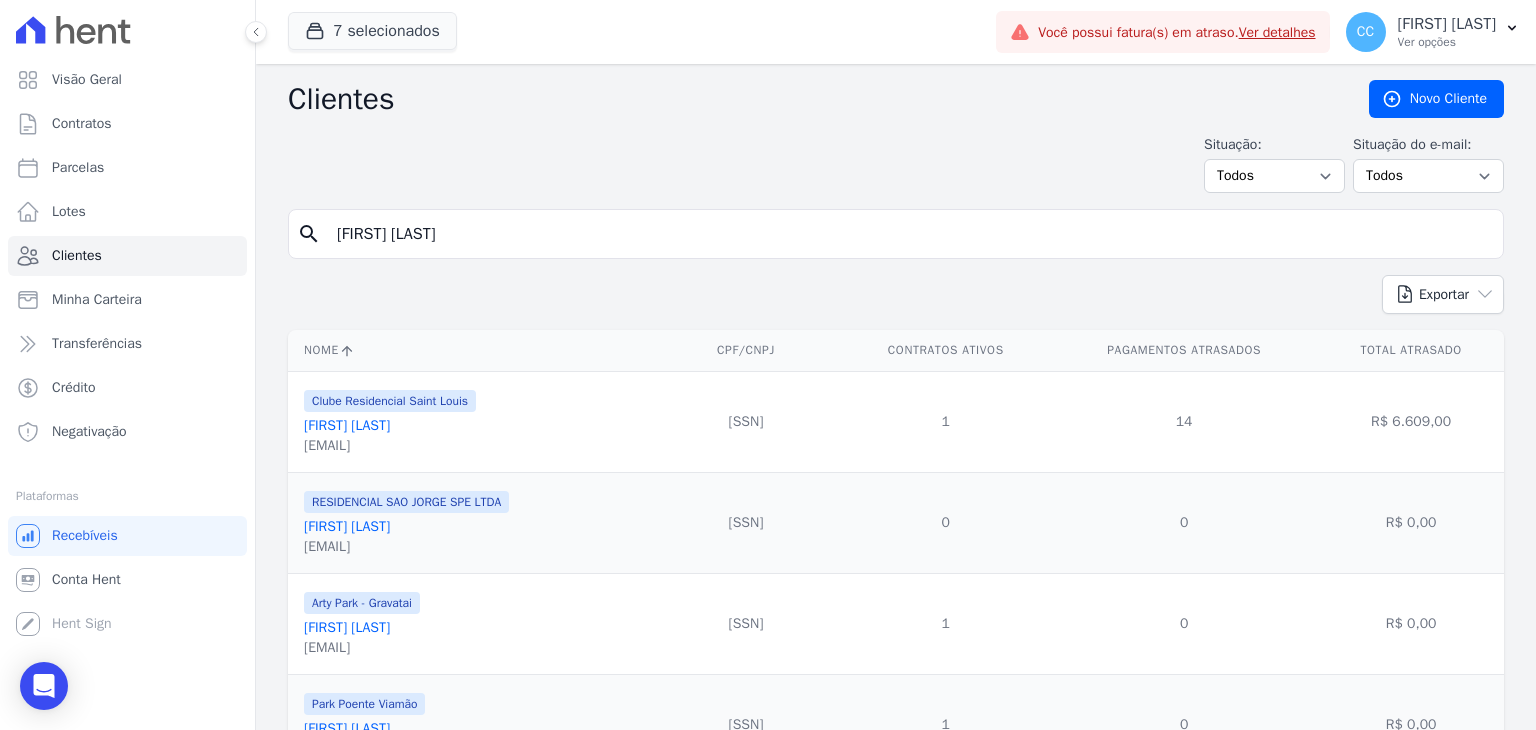 scroll, scrollTop: 0, scrollLeft: 0, axis: both 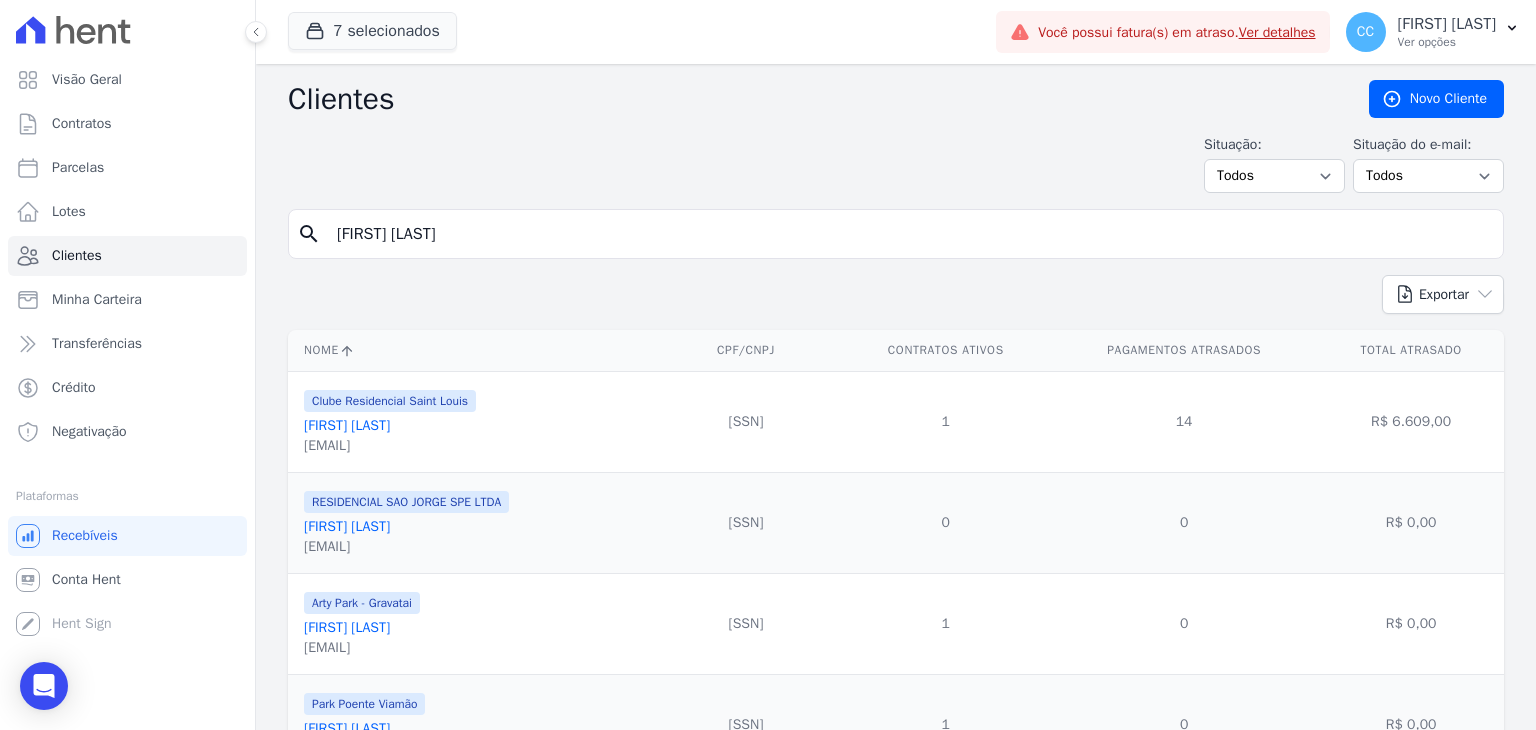 drag, startPoint x: 435, startPoint y: 229, endPoint x: 302, endPoint y: 218, distance: 133.45412 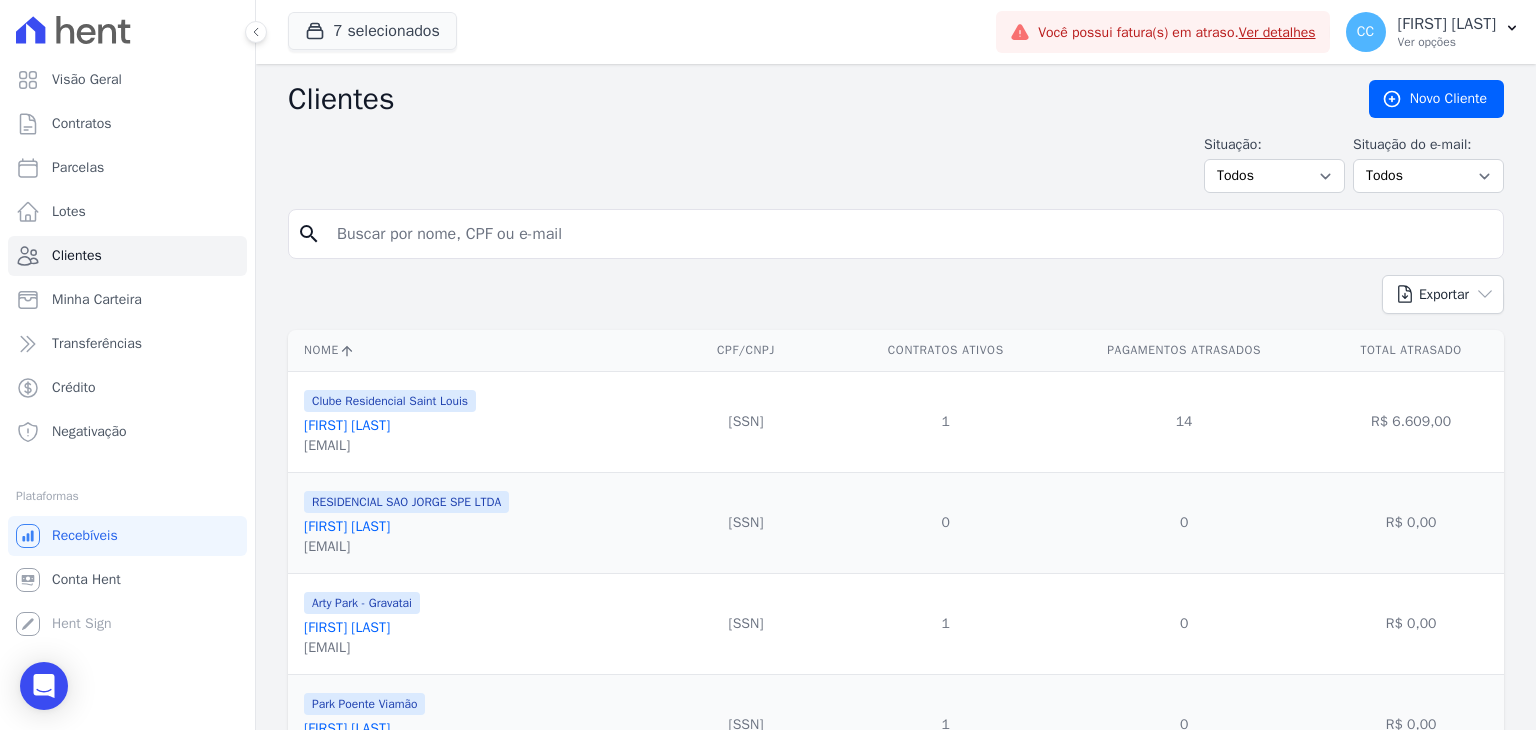 click at bounding box center (910, 234) 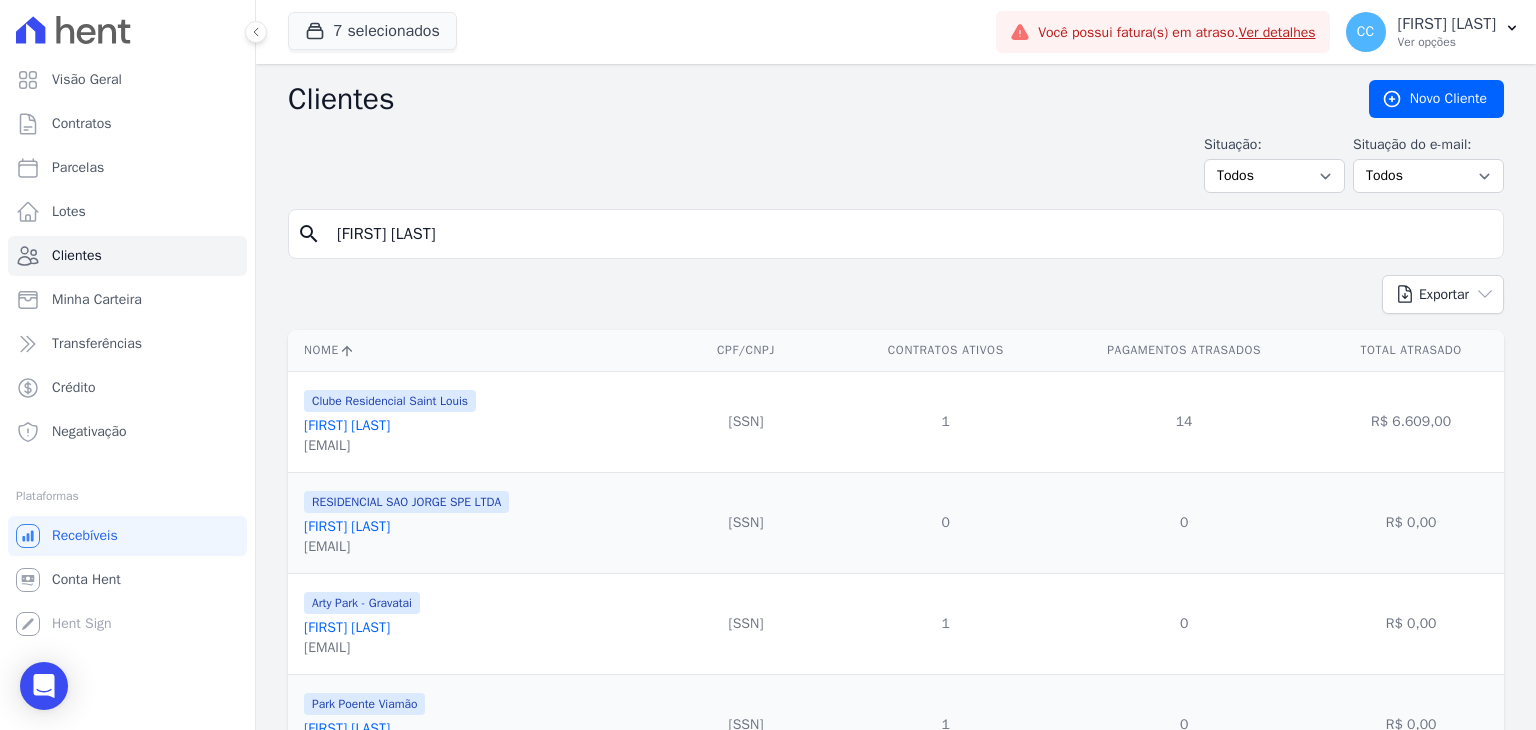 type on "[FIRST] [LAST]" 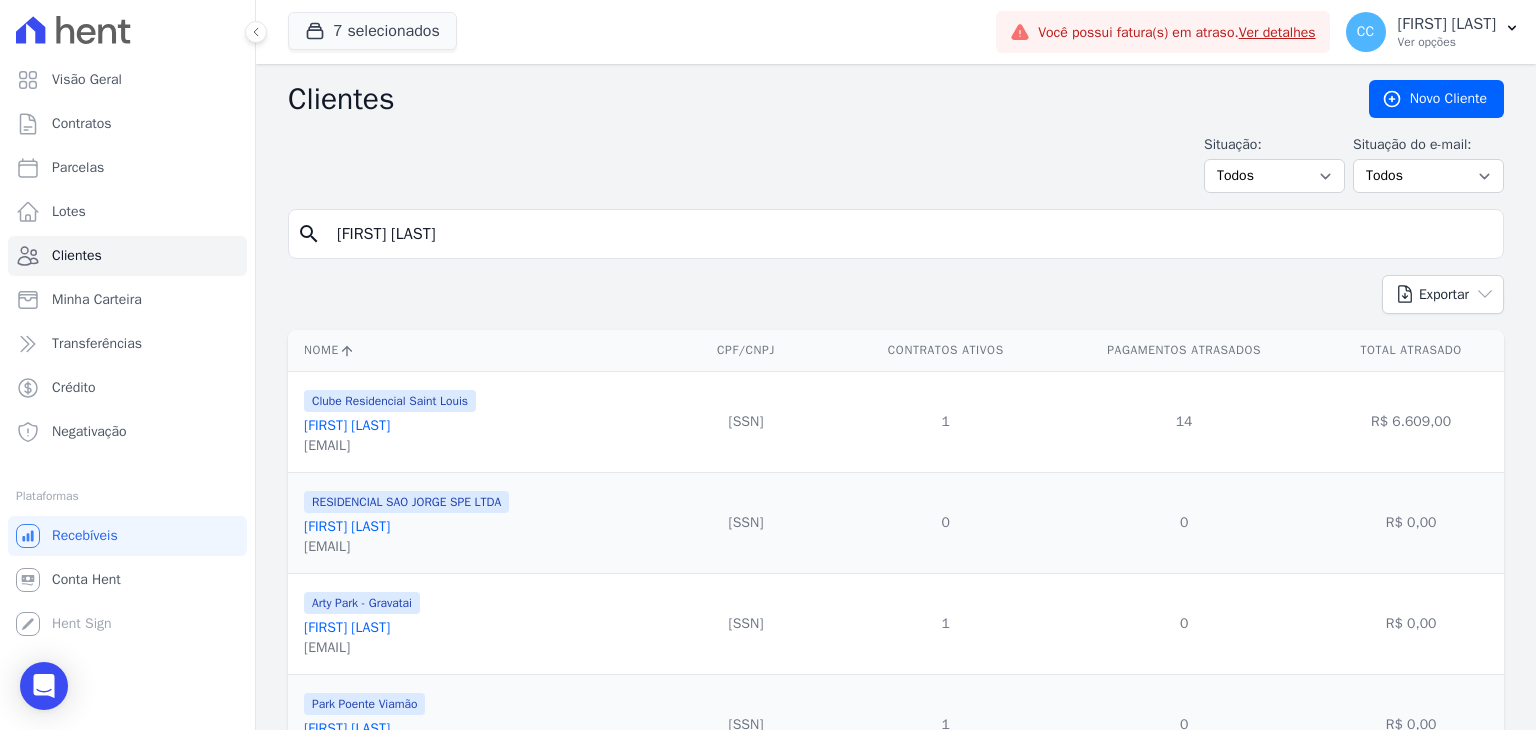 click on "[FIRST] [LAST]" at bounding box center [910, 234] 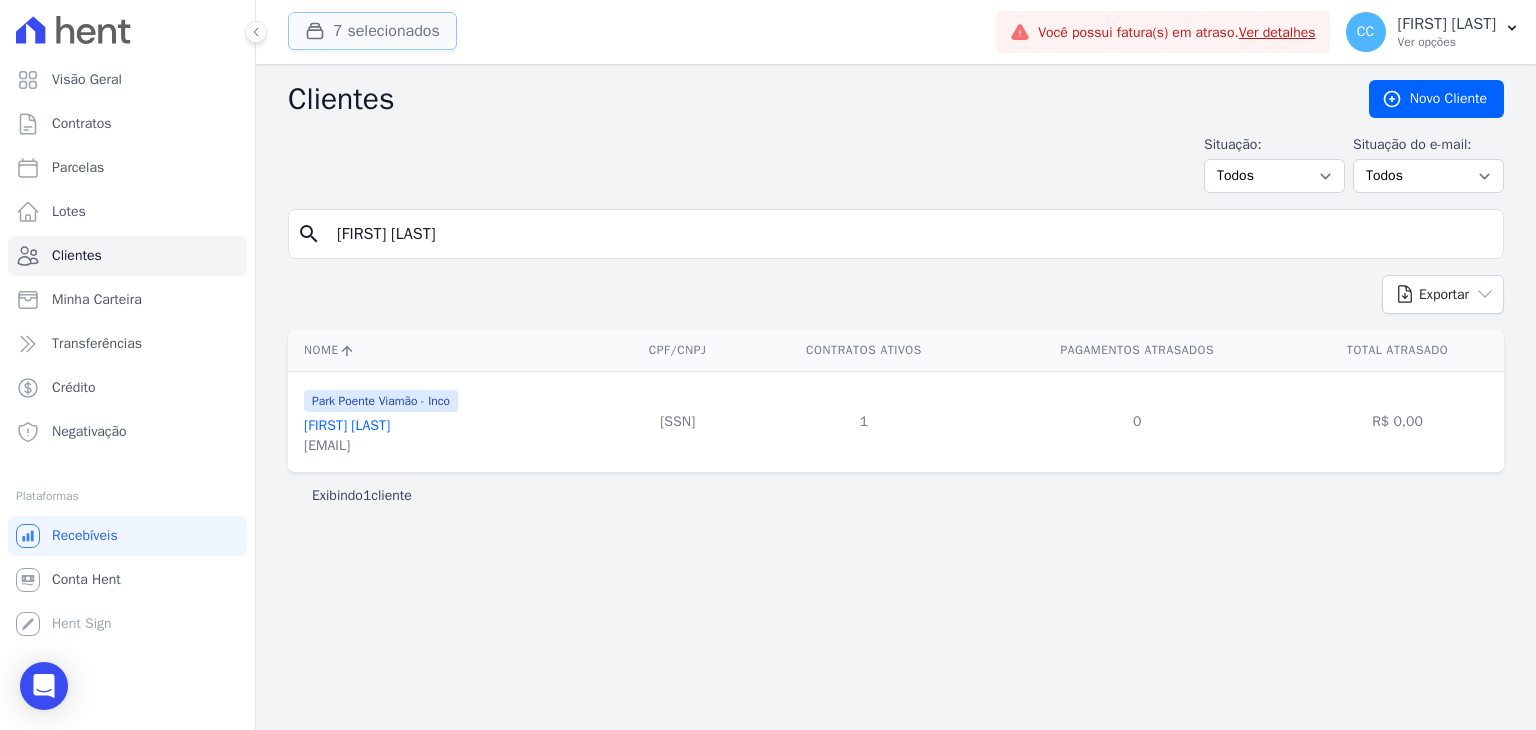click 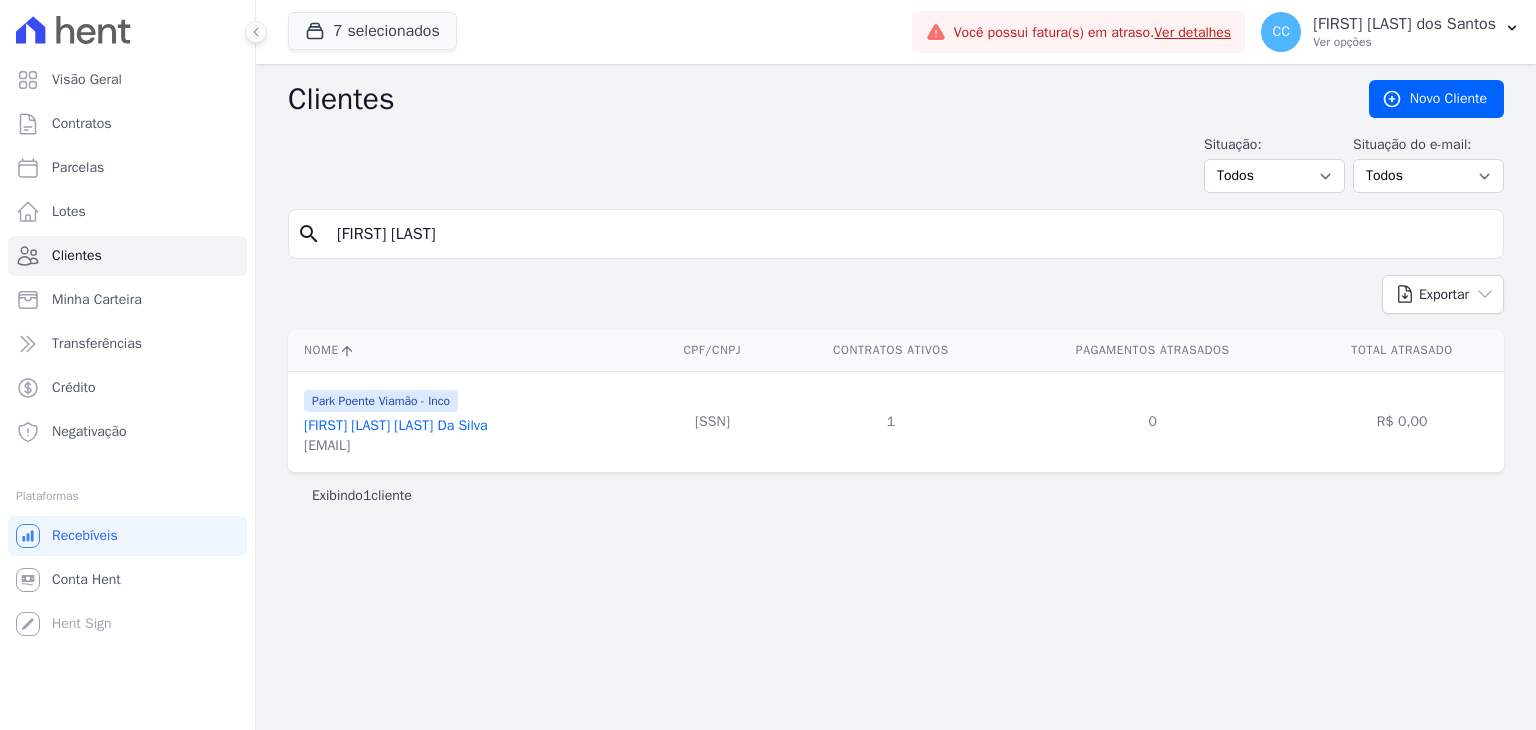 scroll, scrollTop: 0, scrollLeft: 0, axis: both 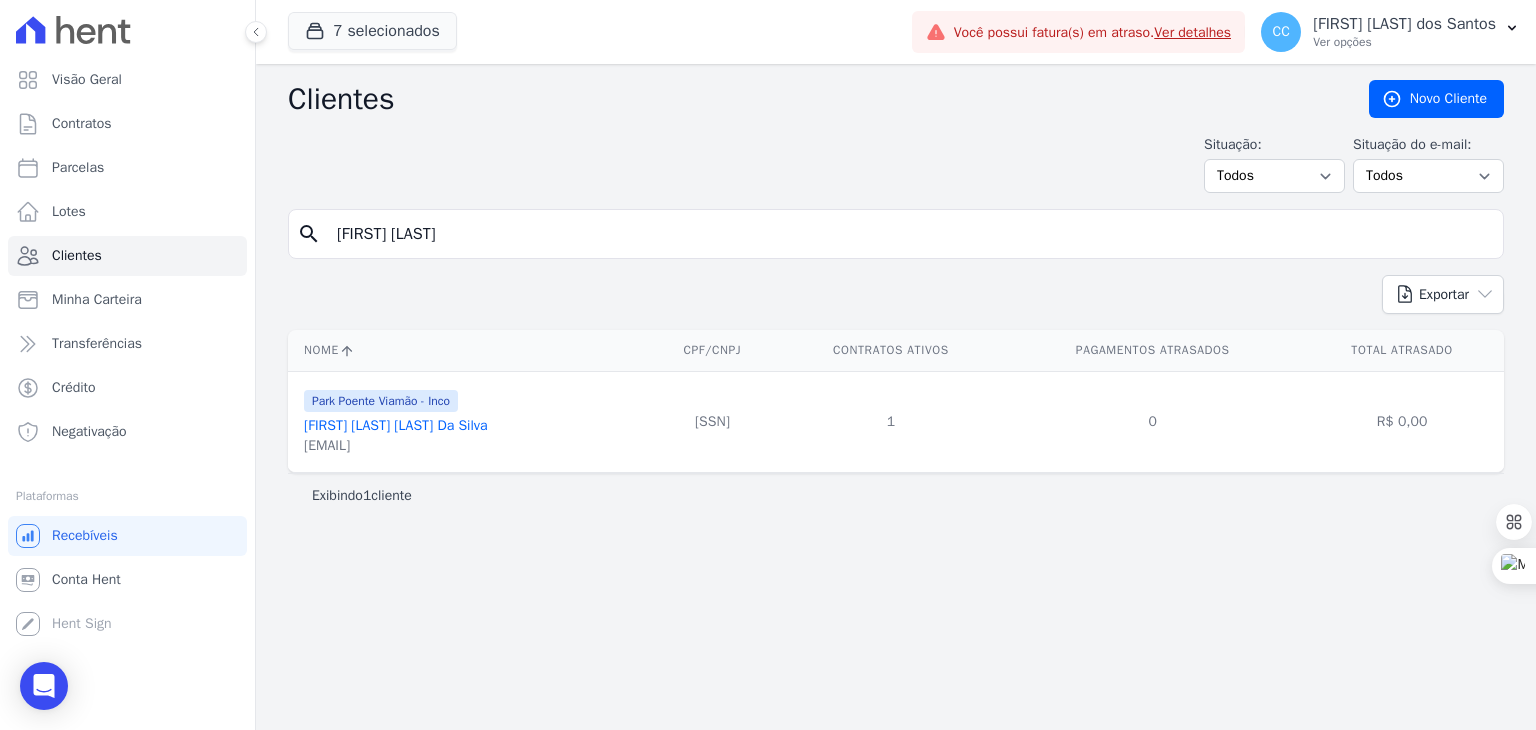 click on "7 selecionados
Apice Incorporadora
Arty Park - Gravatai
Arty Park - JPI
RESIDENCIAL SAO JORGE SPE LTDA
Sant Louis Residences" at bounding box center (596, 32) 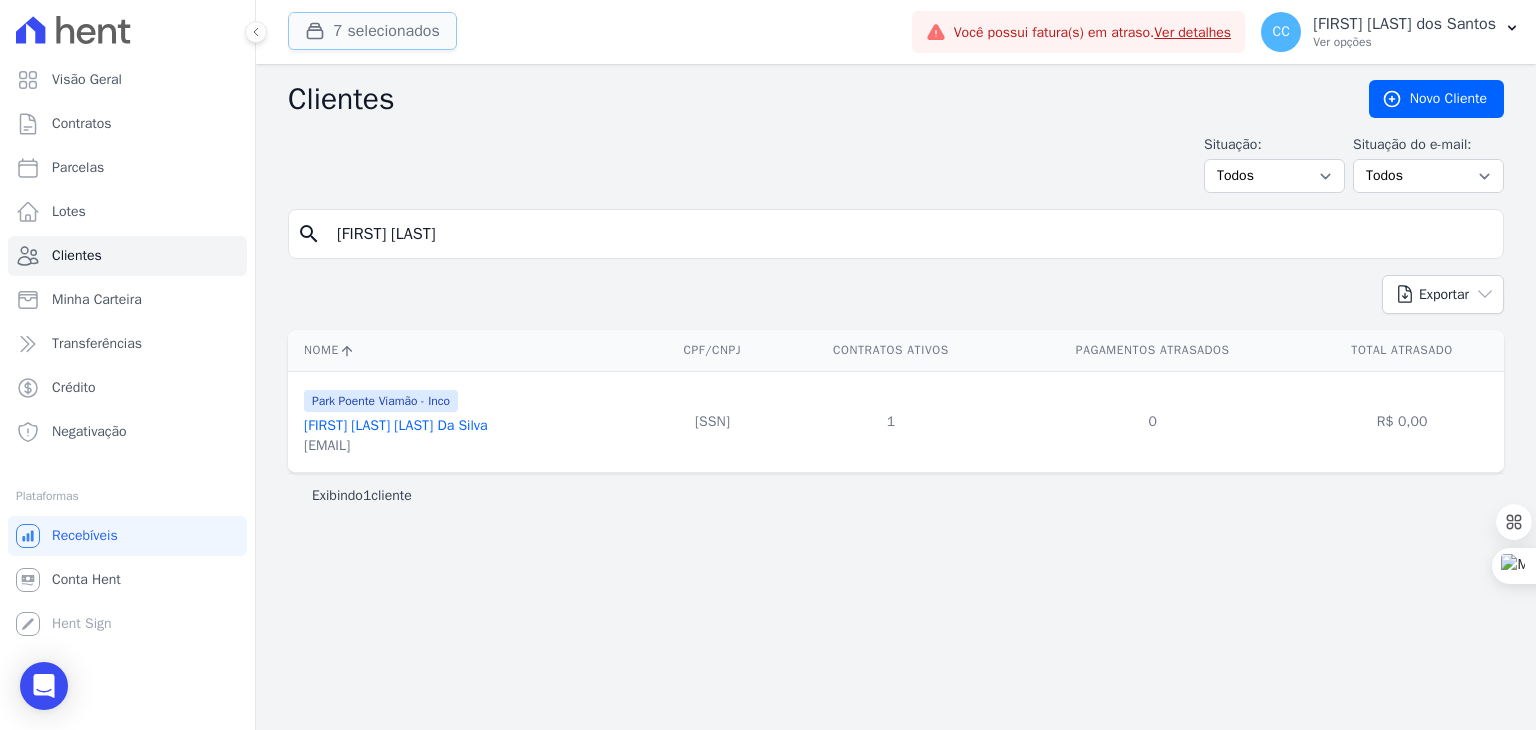 click at bounding box center (319, 31) 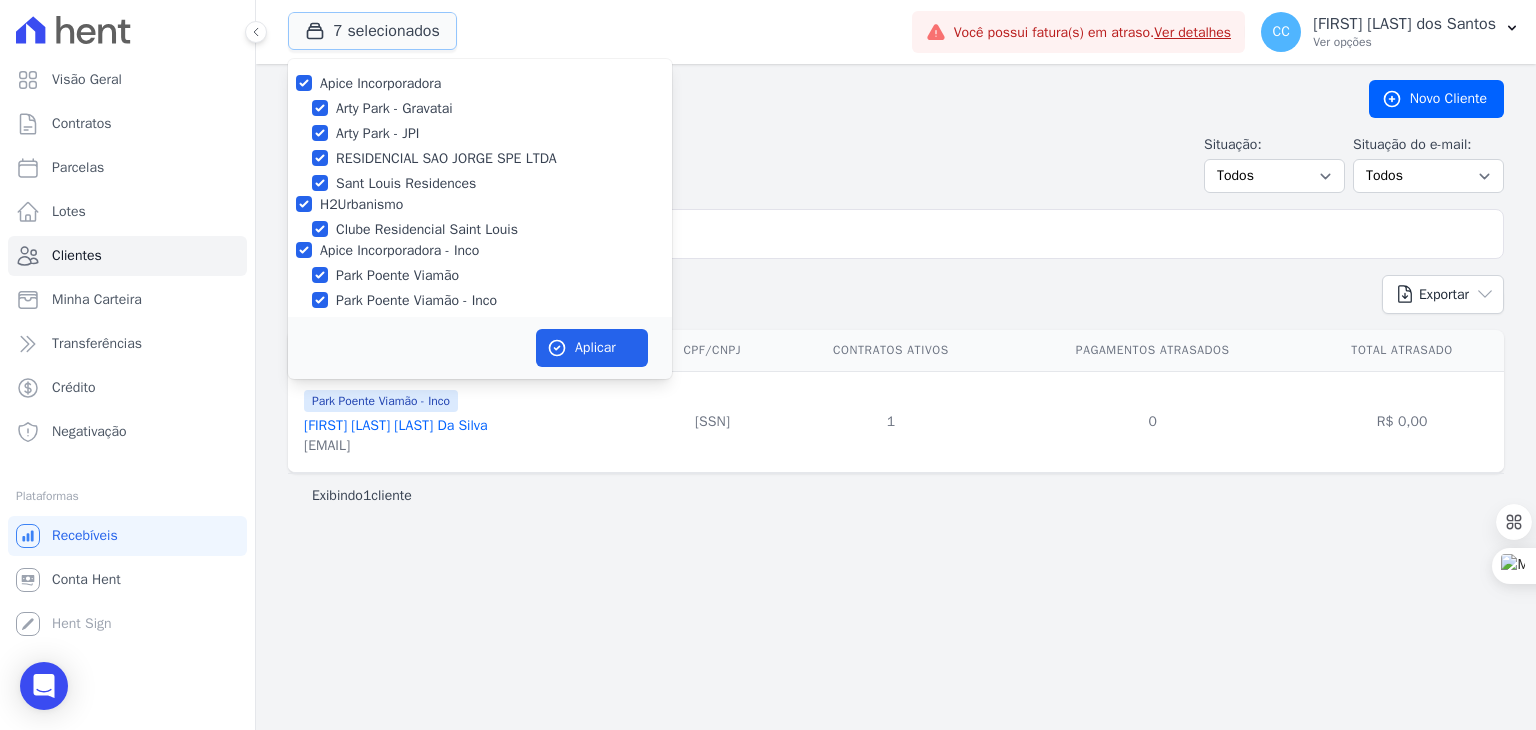 scroll, scrollTop: 0, scrollLeft: 0, axis: both 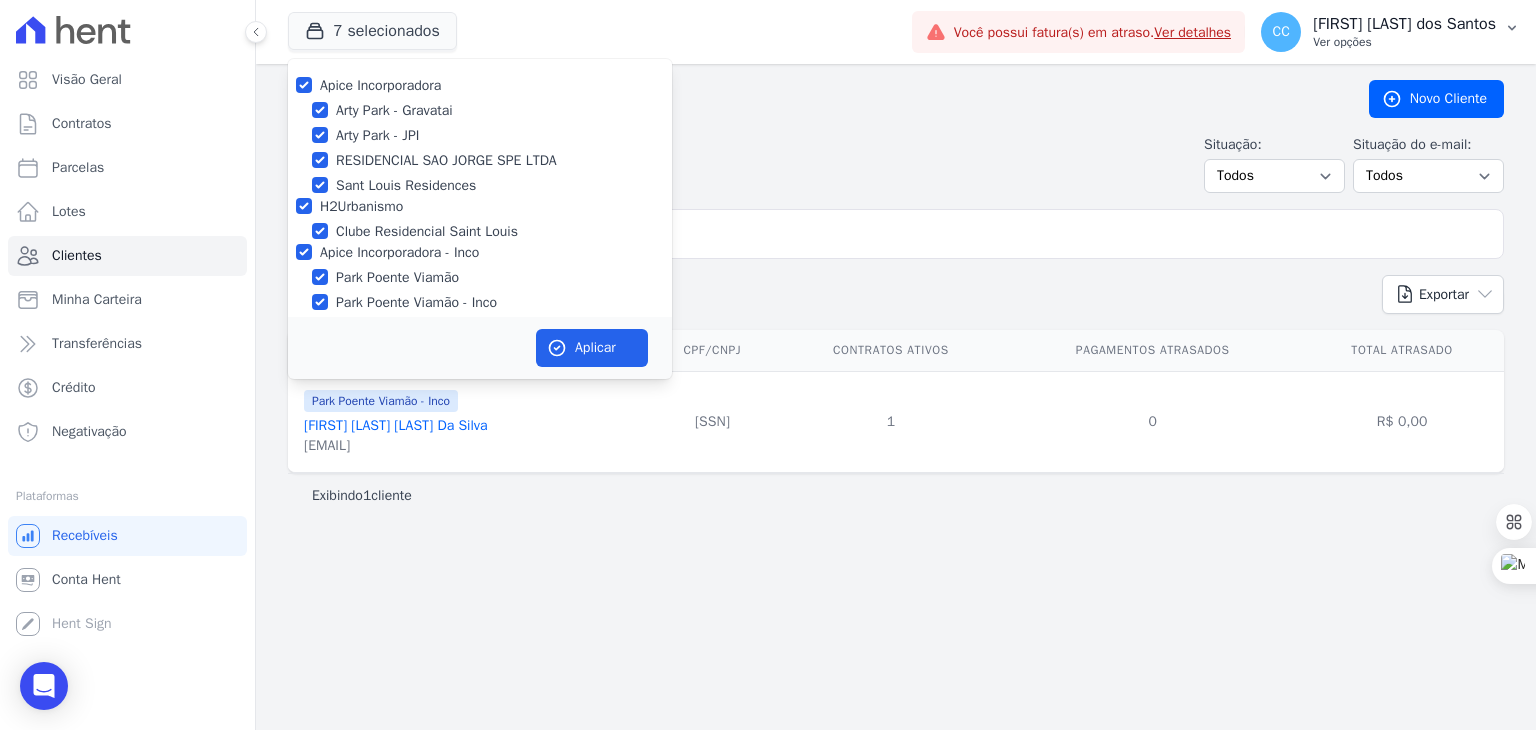 click on "CC
Carolina Centena dos Santos
Ver opções" at bounding box center [1390, 32] 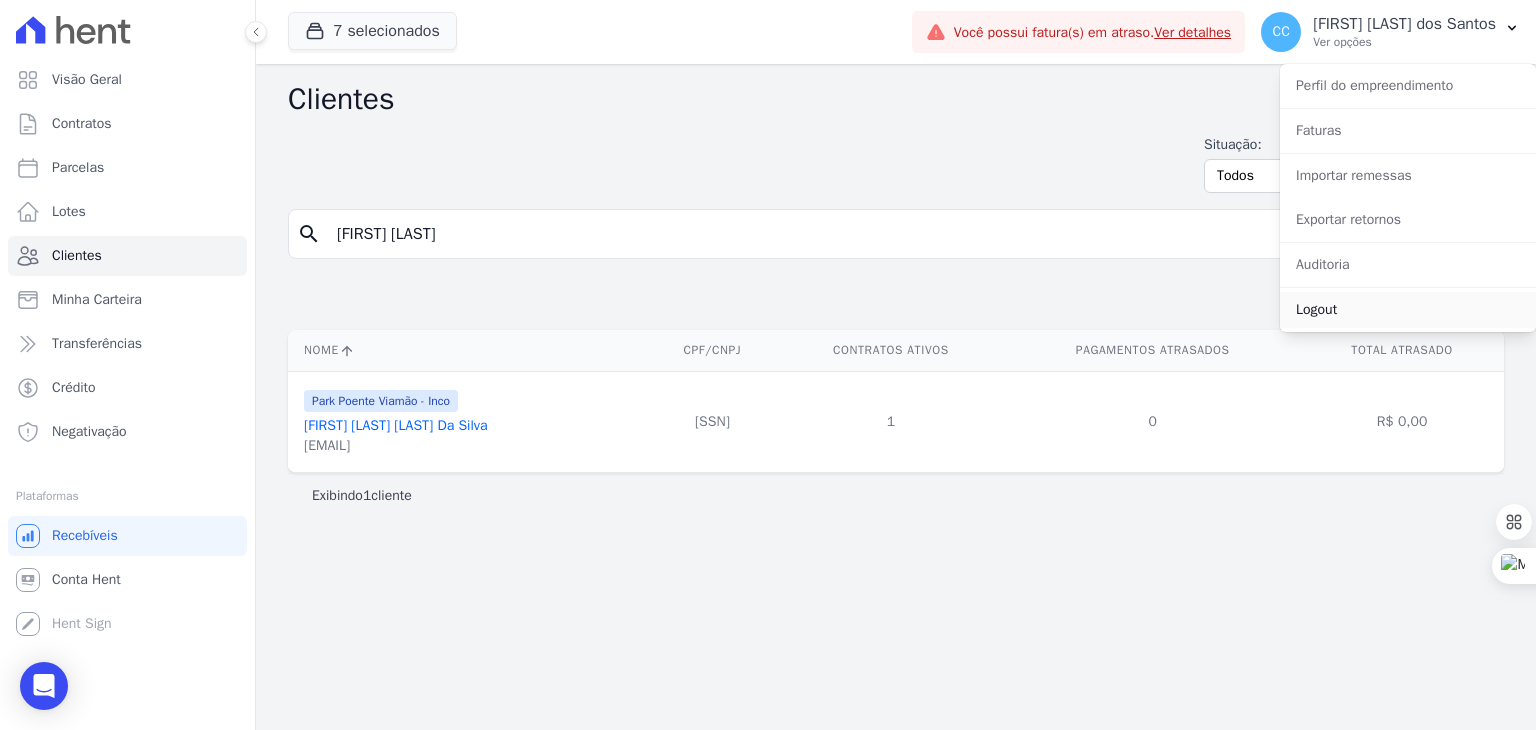 click on "Logout" at bounding box center (1408, 310) 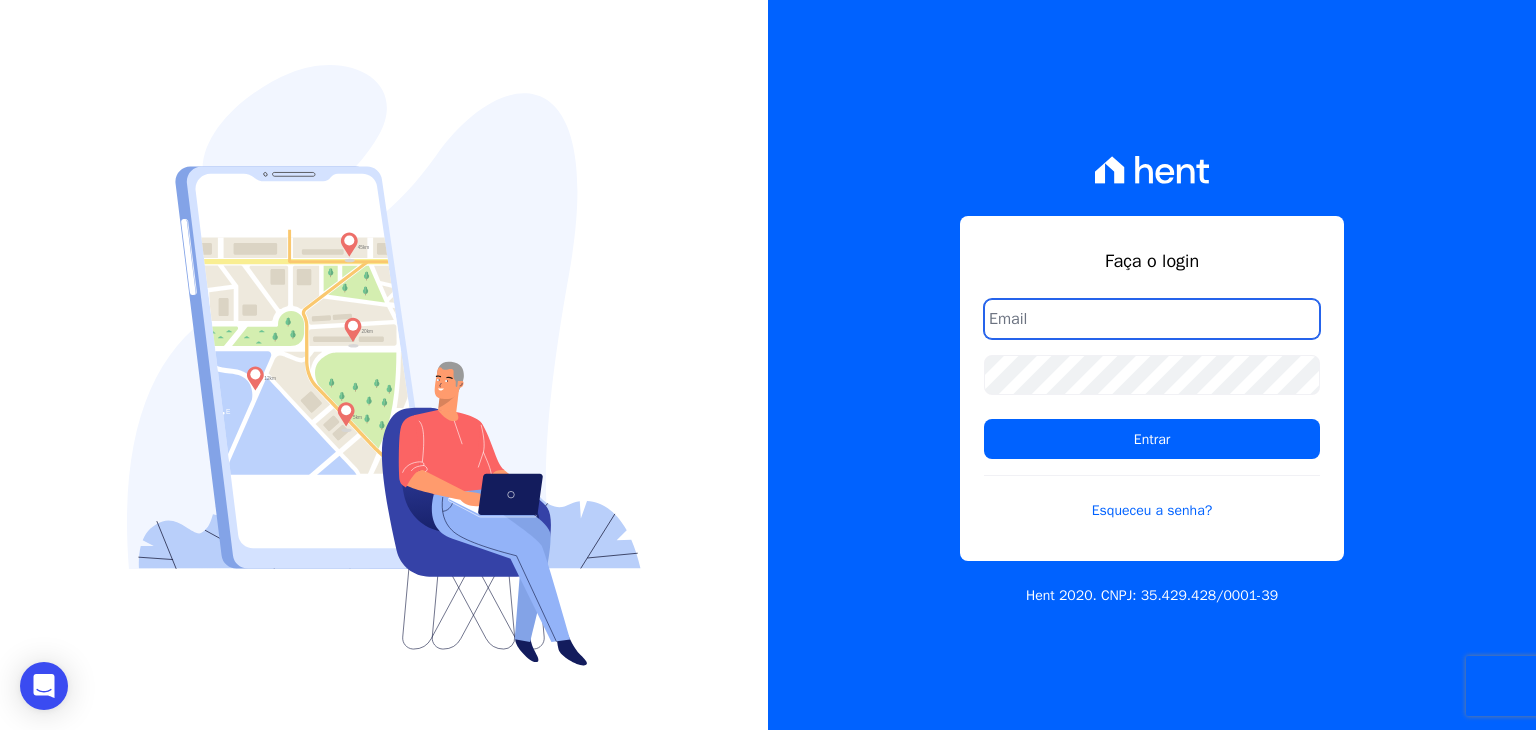type on "carolcentena@gmail.com" 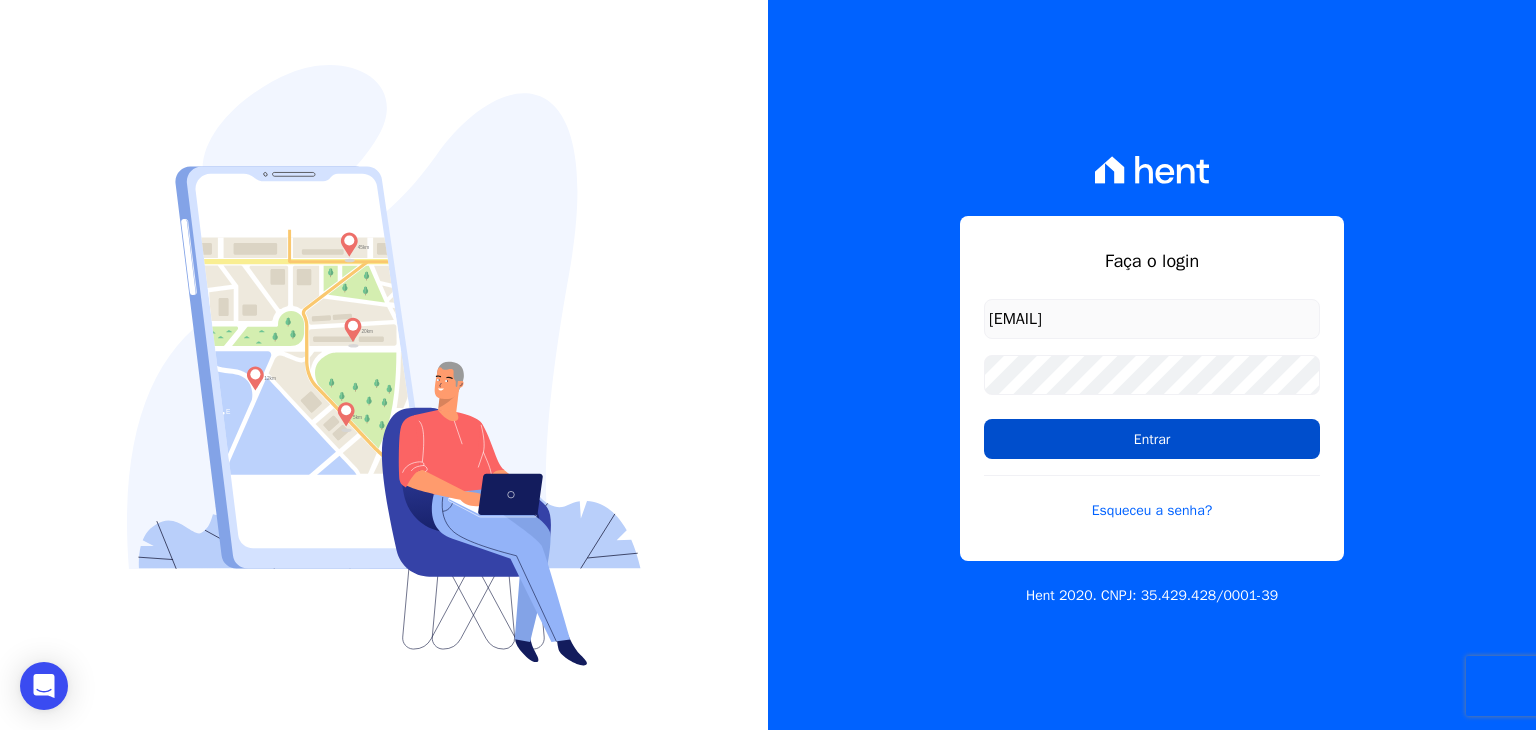 click on "Entrar" at bounding box center (1152, 439) 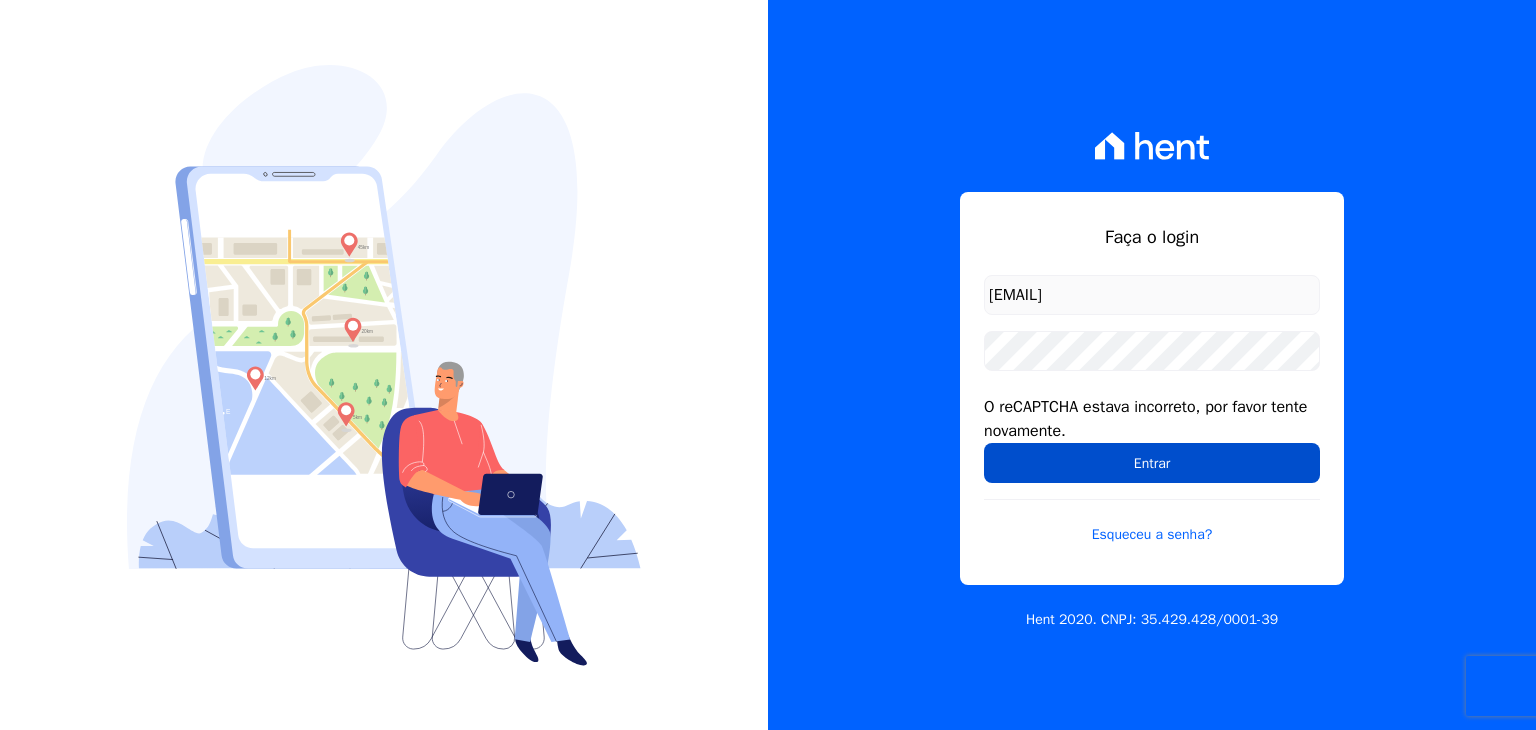 scroll, scrollTop: 0, scrollLeft: 0, axis: both 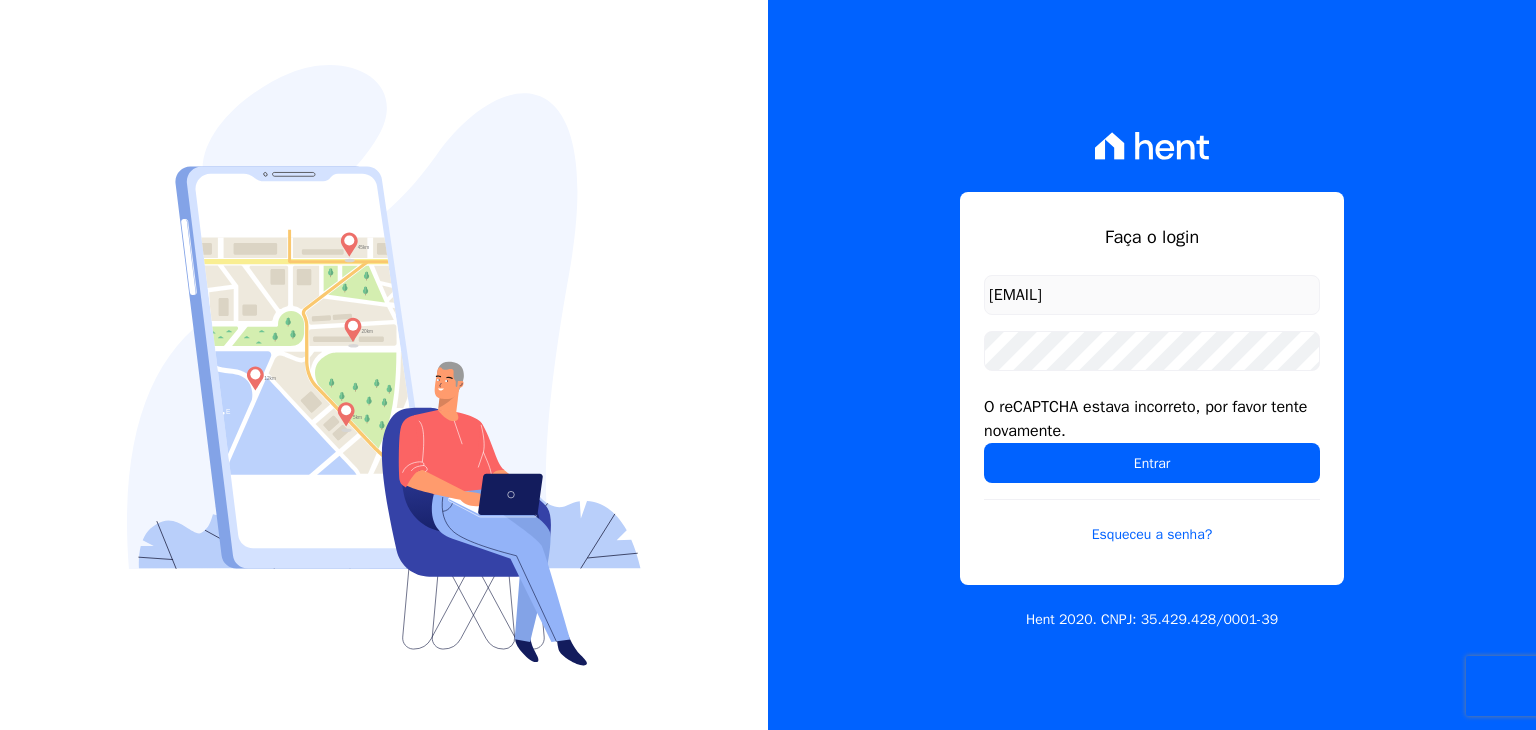 click on "Faça o login
carolcentena@gmail.com
O reCAPTCHA estava incorreto, por favor tente novamente.
Entrar
Esqueceu a senha?
Hent 2020. CNPJ: 35.429.428/0001-39" at bounding box center (1152, 365) 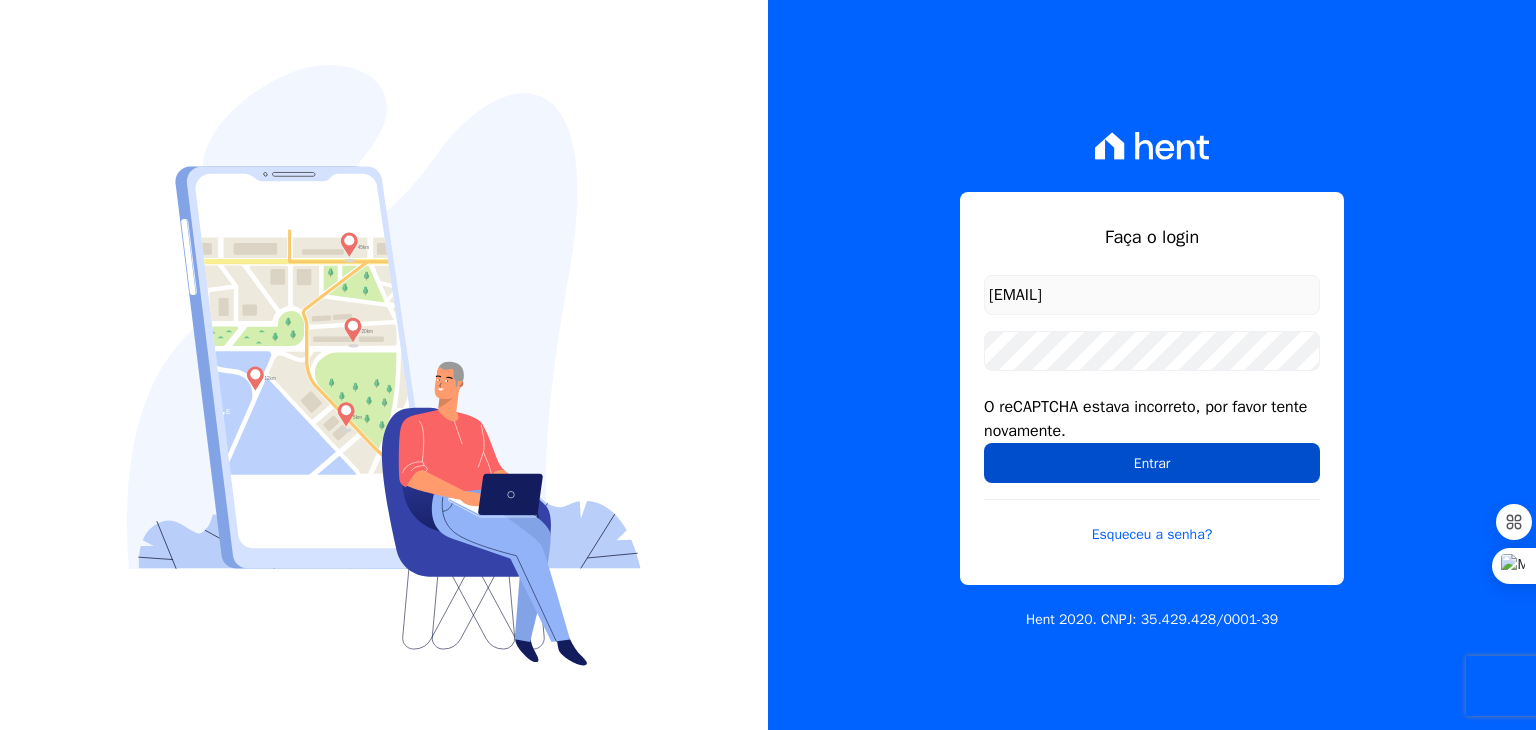 click on "Entrar" at bounding box center [1152, 463] 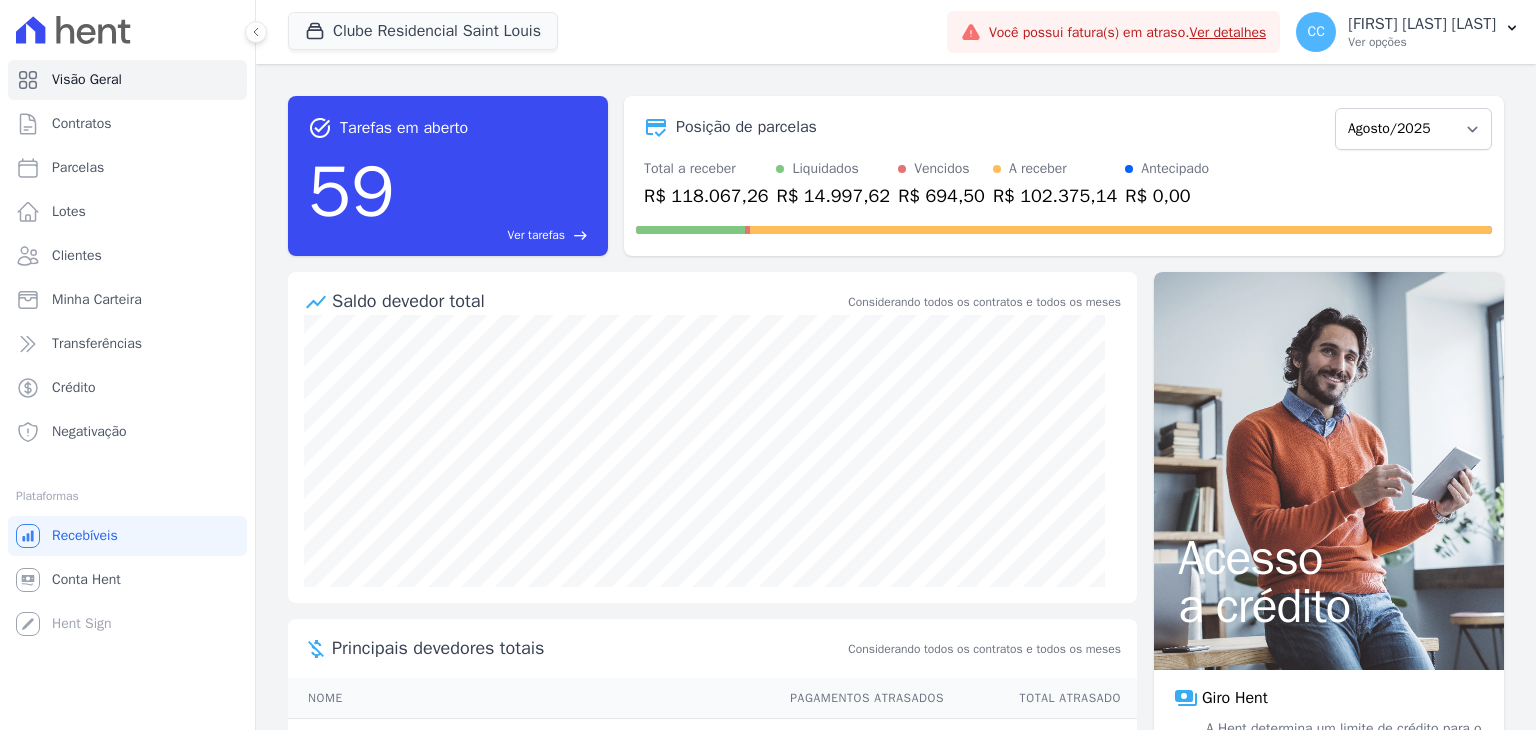 scroll, scrollTop: 0, scrollLeft: 0, axis: both 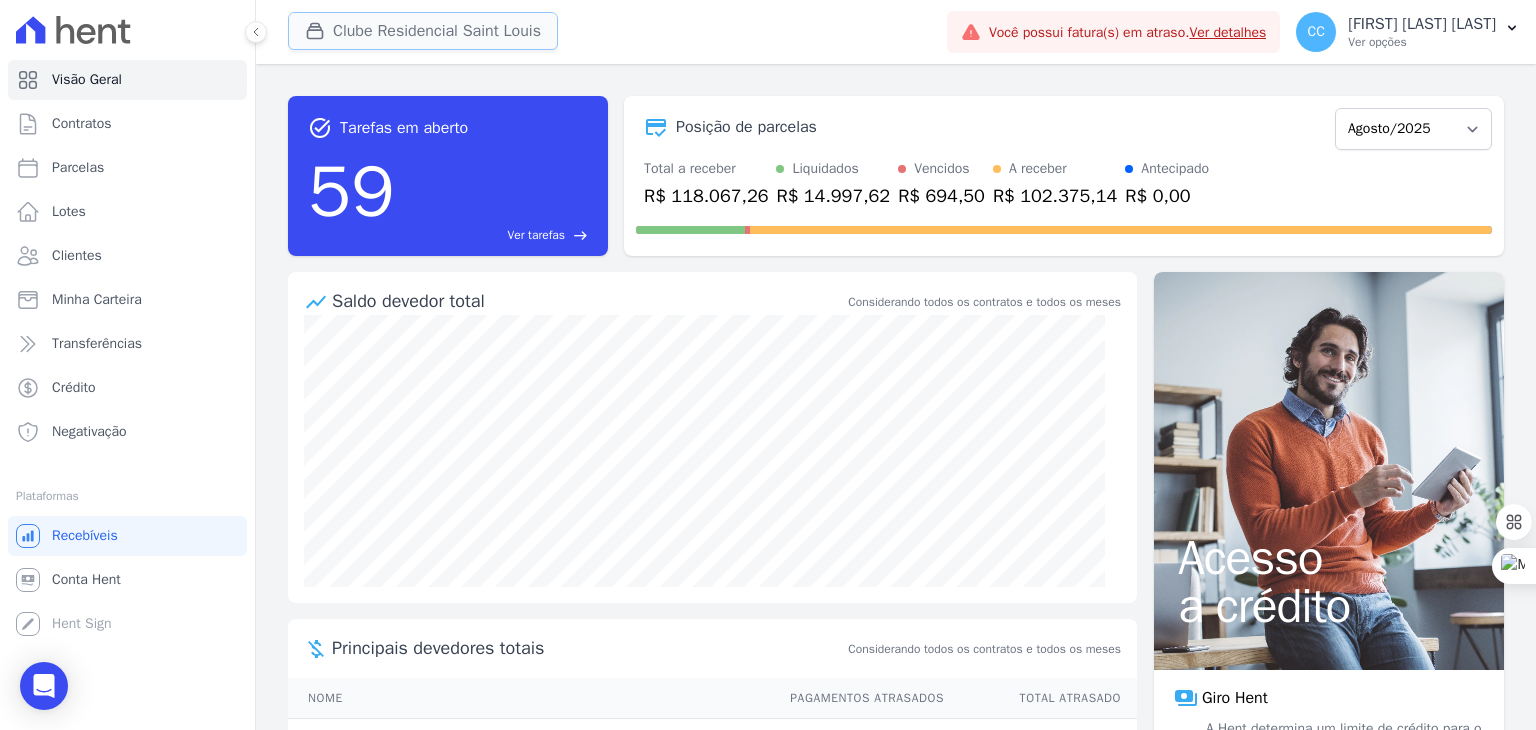 click on "Clube Residencial Saint Louis" at bounding box center [423, 31] 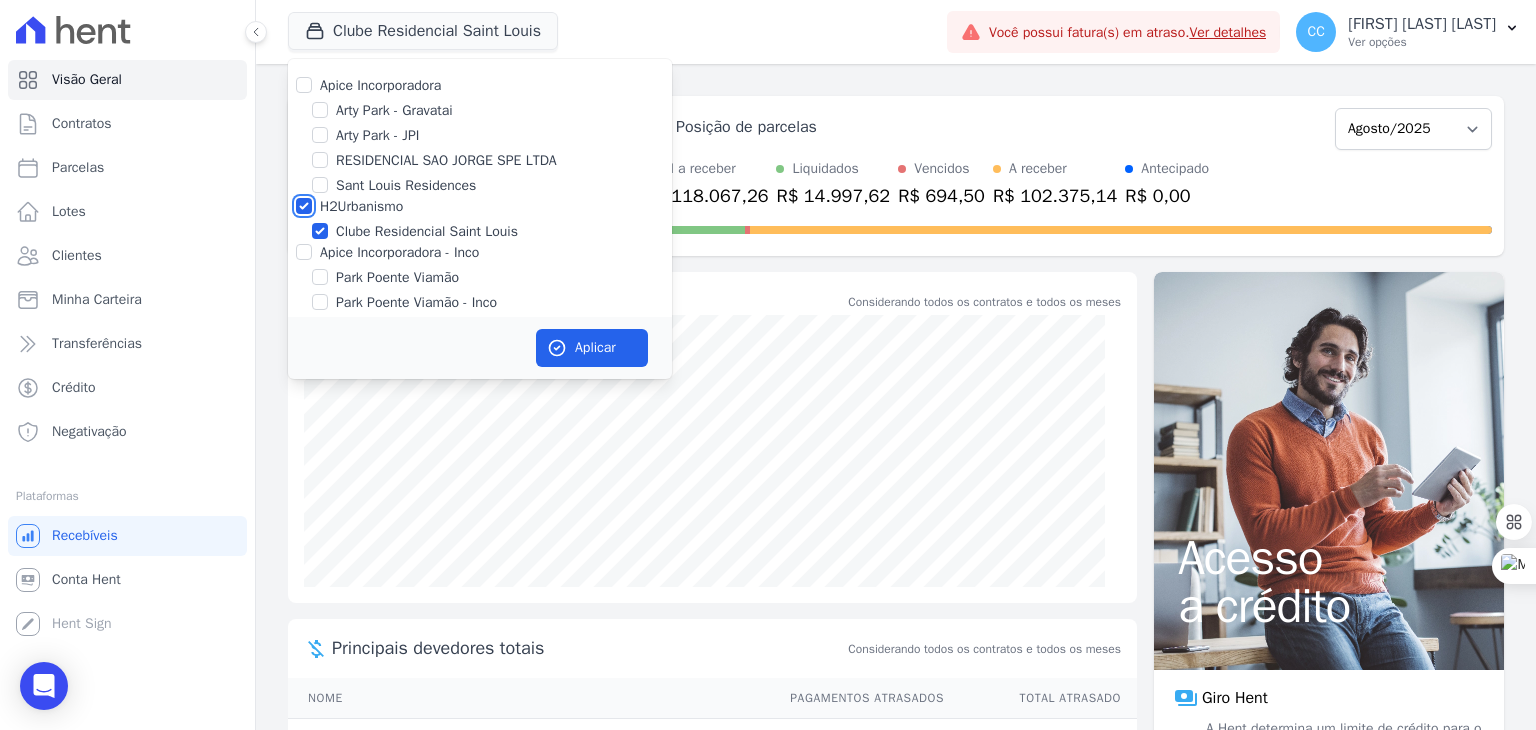 click on "H2Urbanismo" at bounding box center (304, 206) 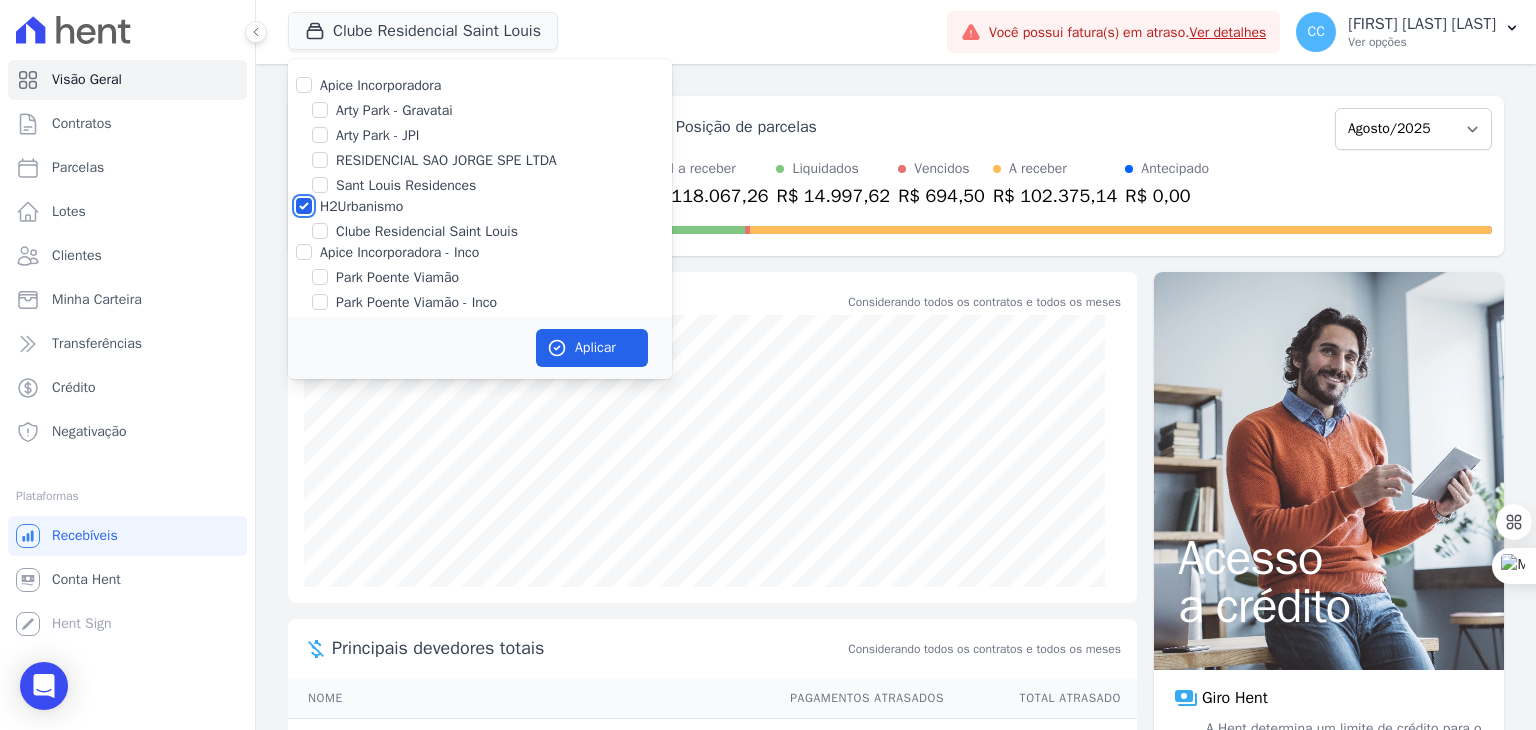 checkbox on "false" 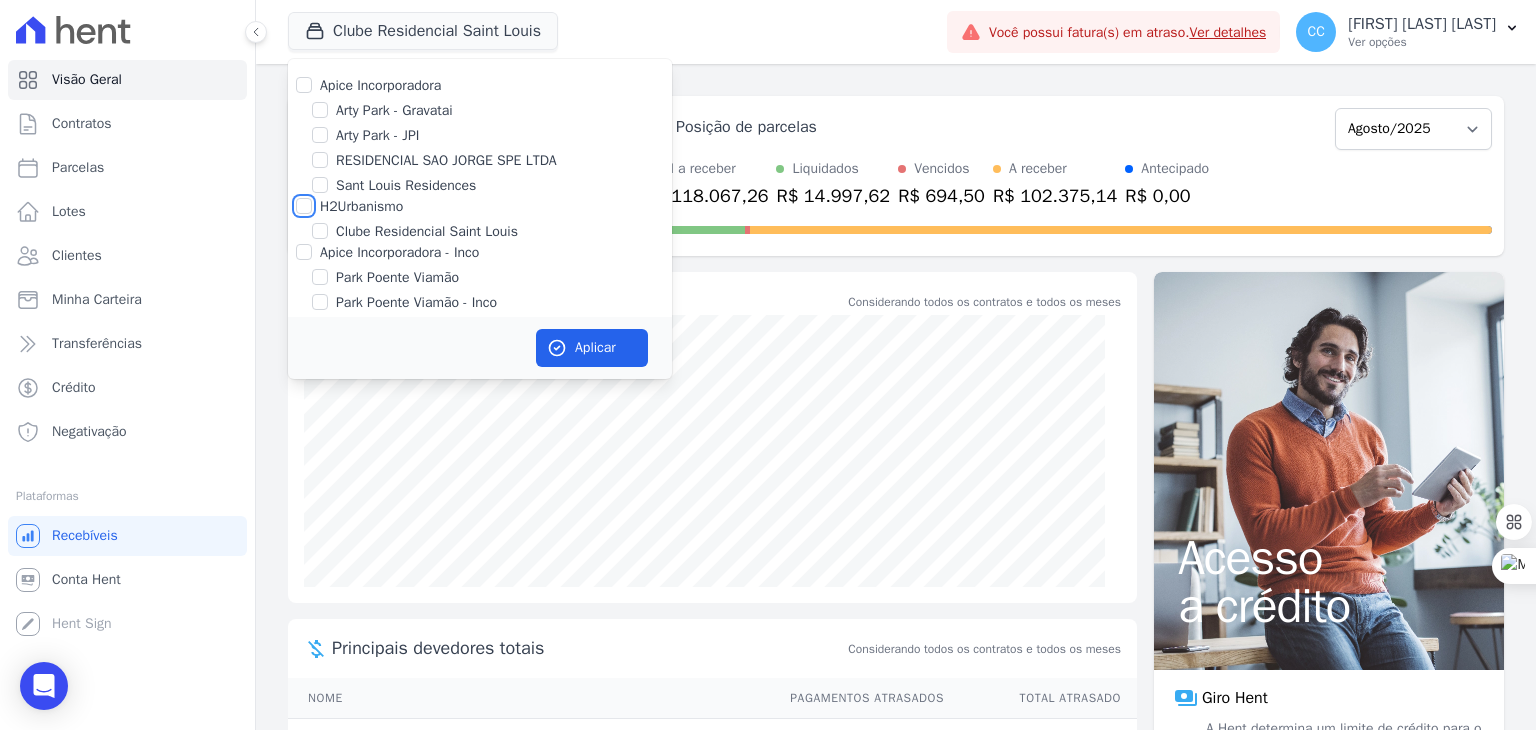 checkbox on "false" 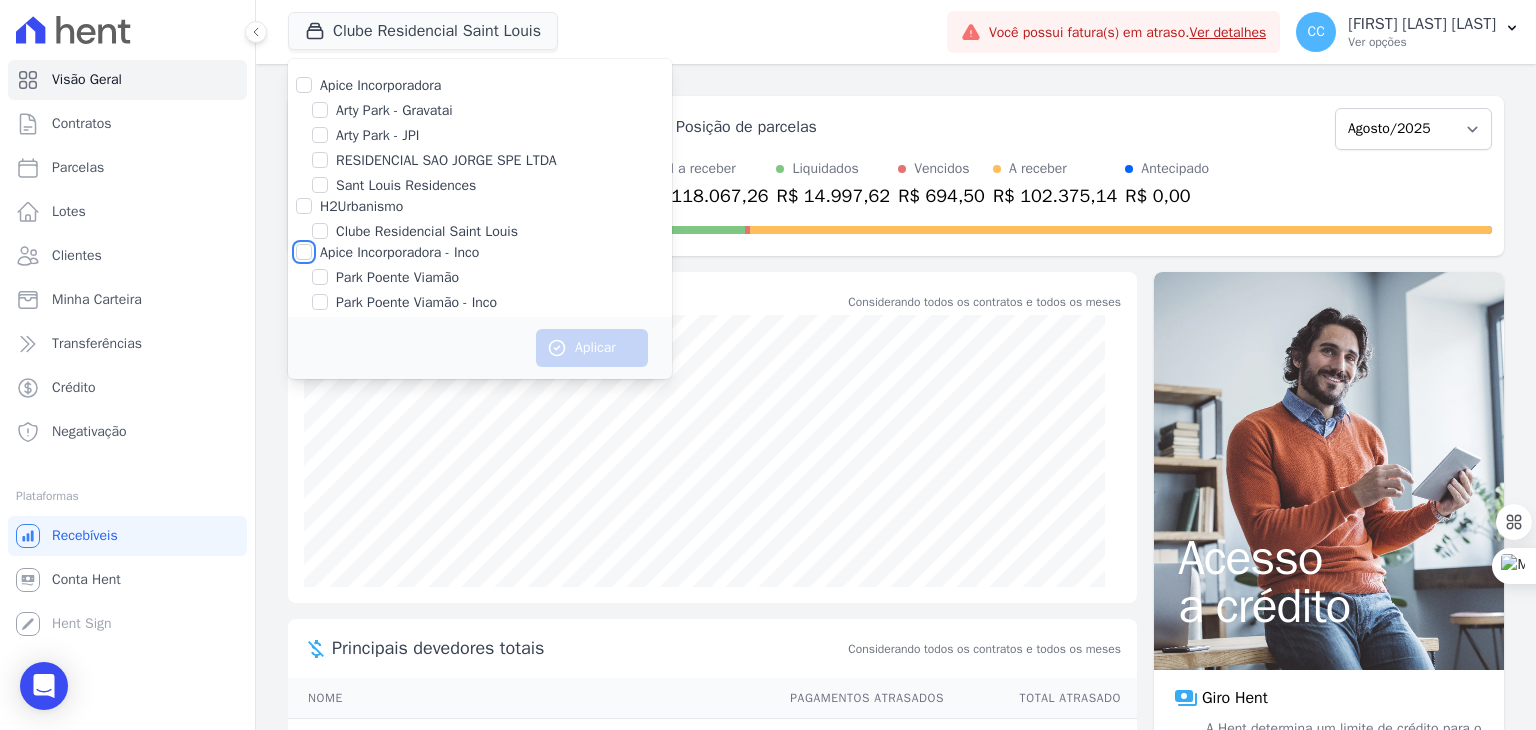 click on "Apice Incorporadora - Inco" at bounding box center (304, 252) 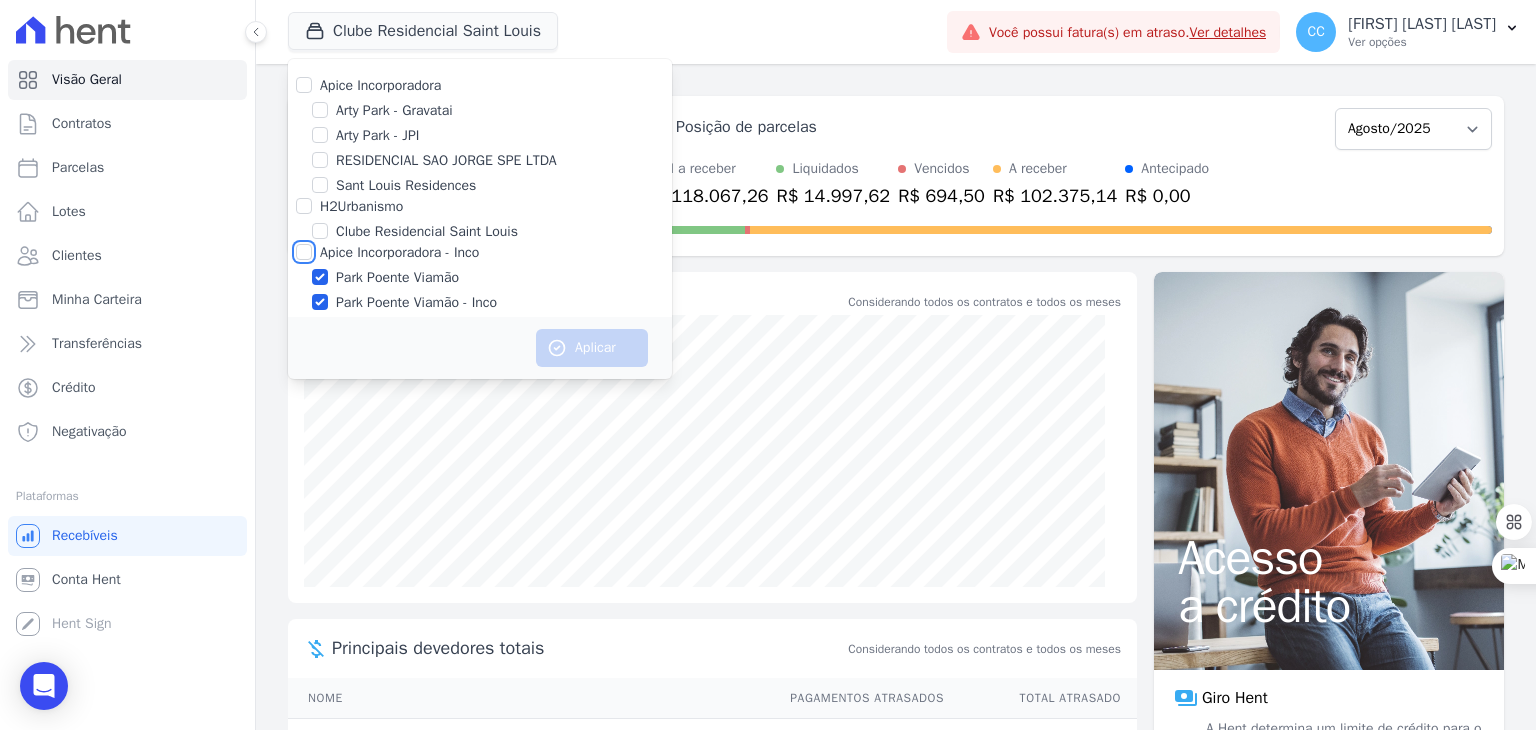 checkbox on "true" 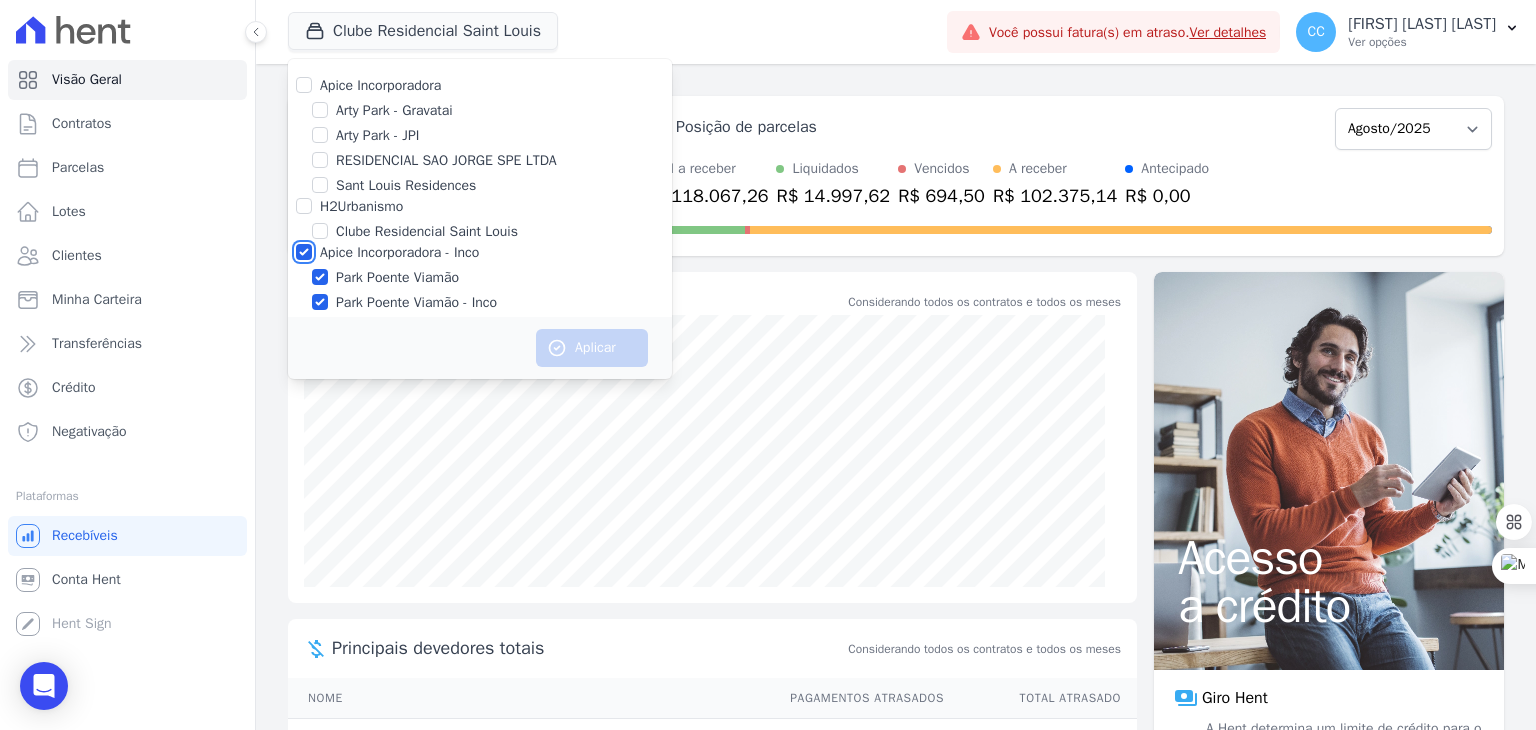 checkbox on "true" 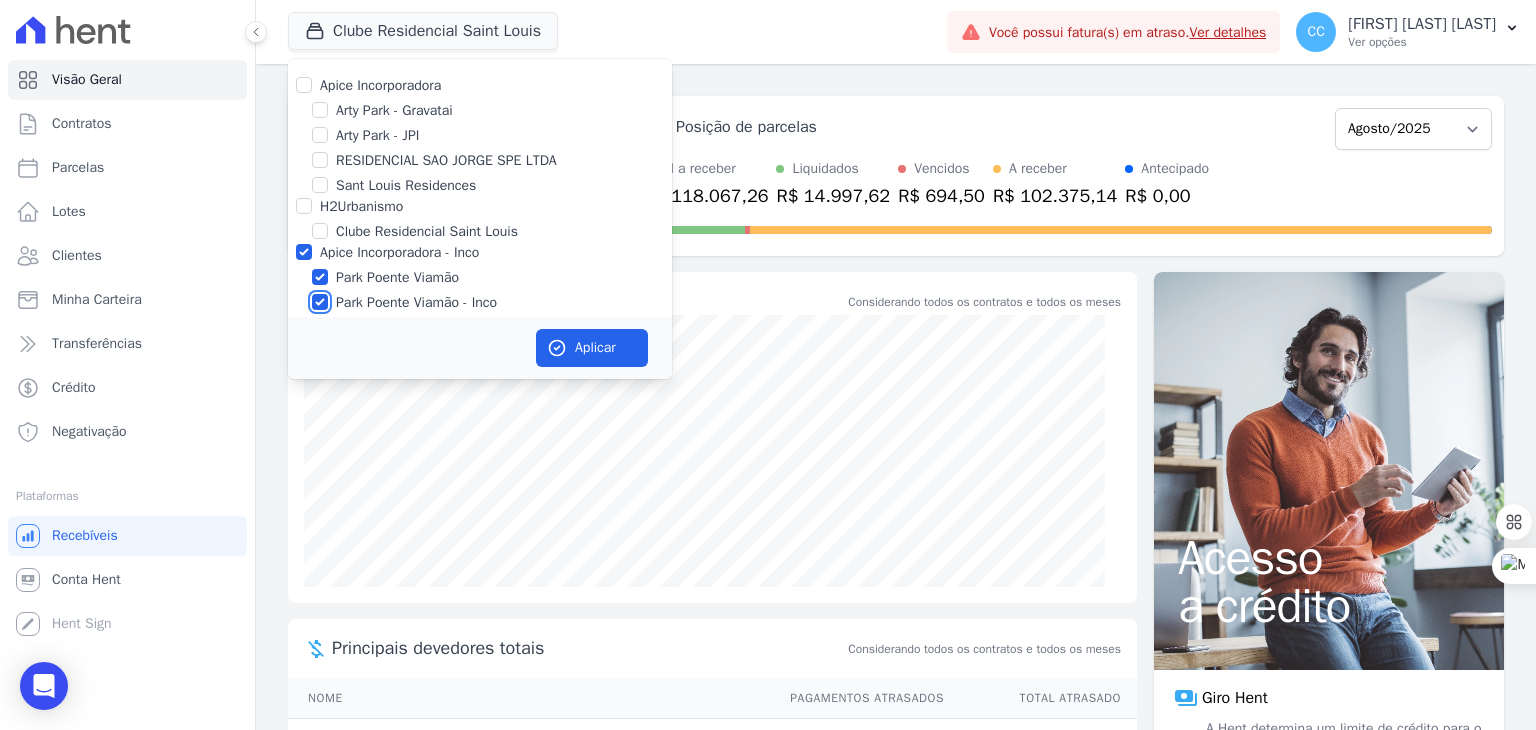 click on "Park Poente Viamão - Inco" at bounding box center (320, 302) 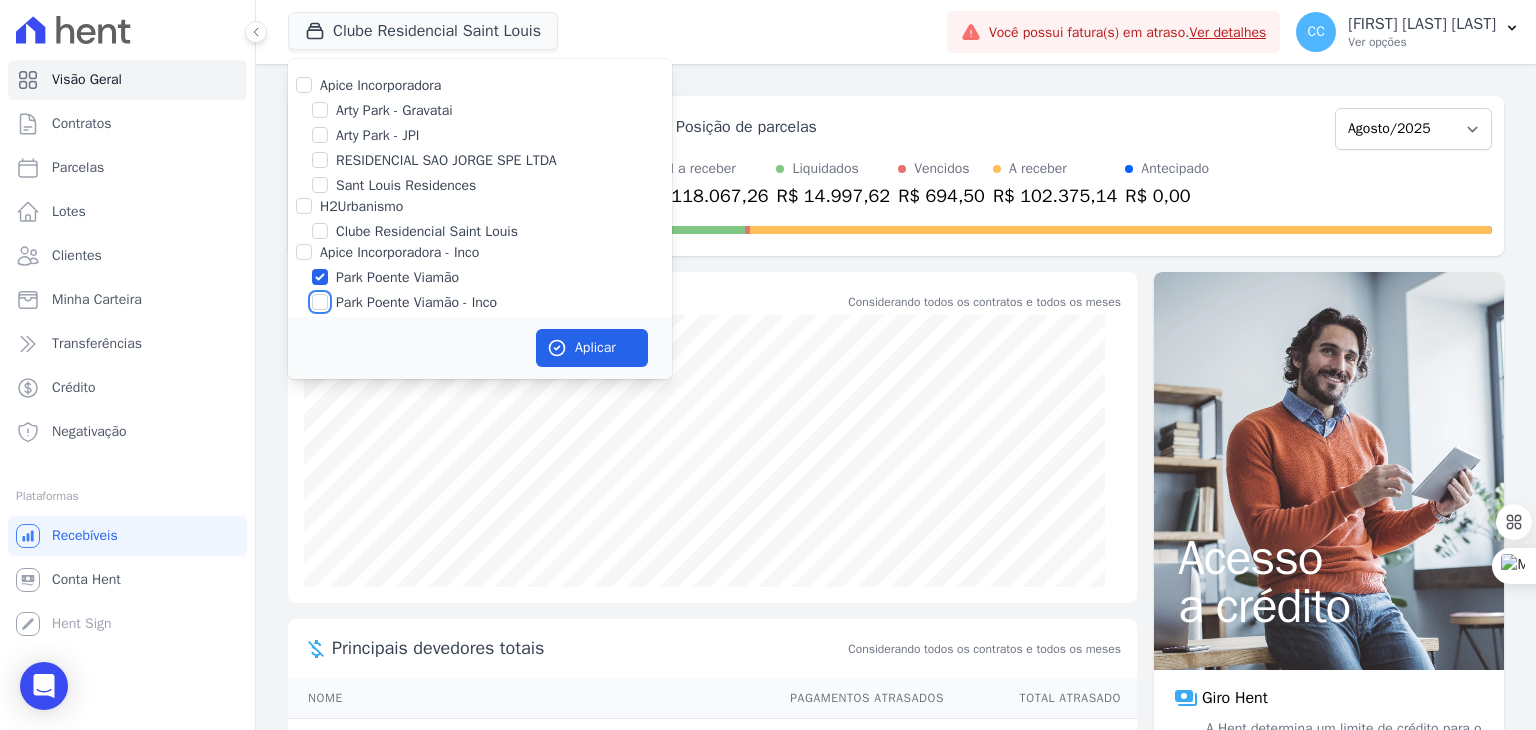 checkbox on "false" 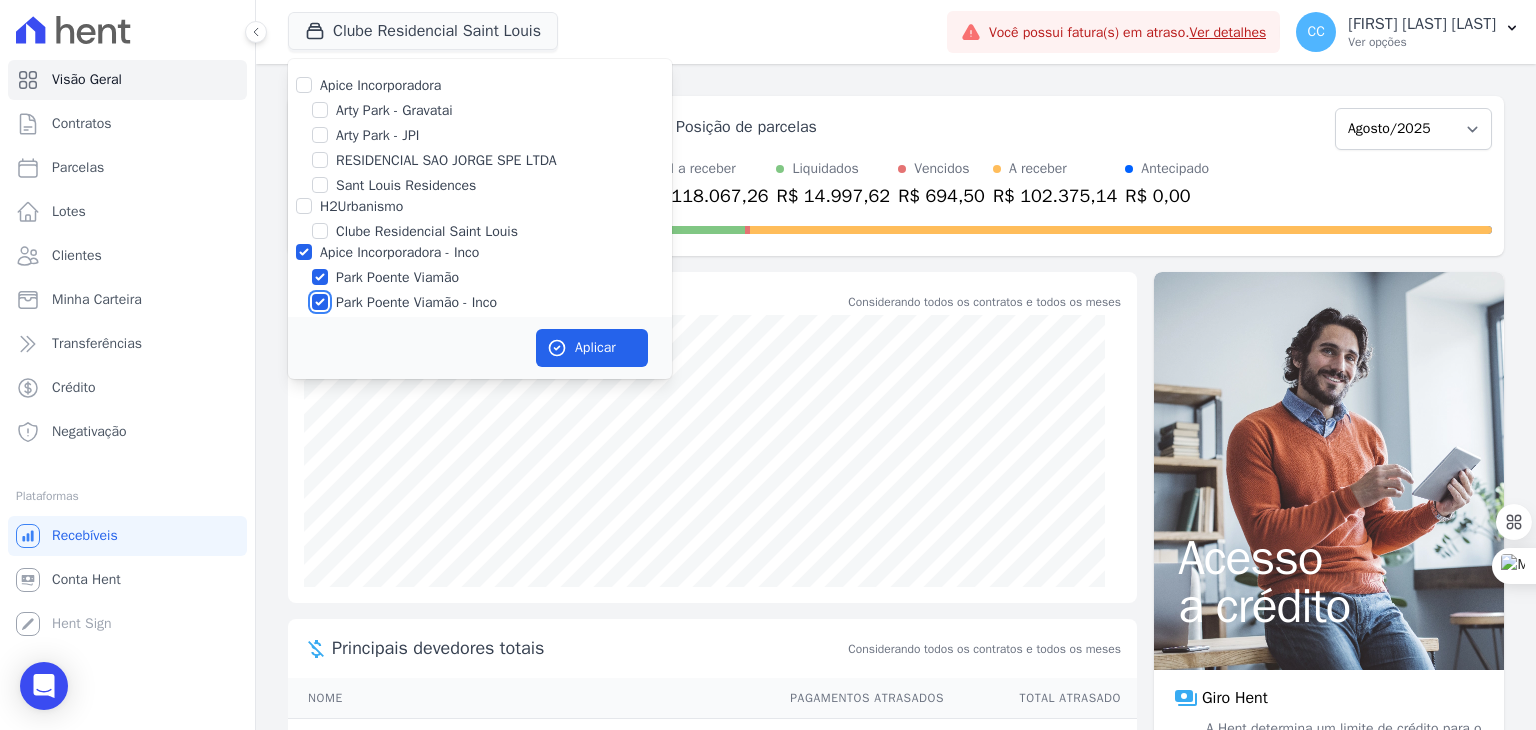 scroll, scrollTop: 11, scrollLeft: 0, axis: vertical 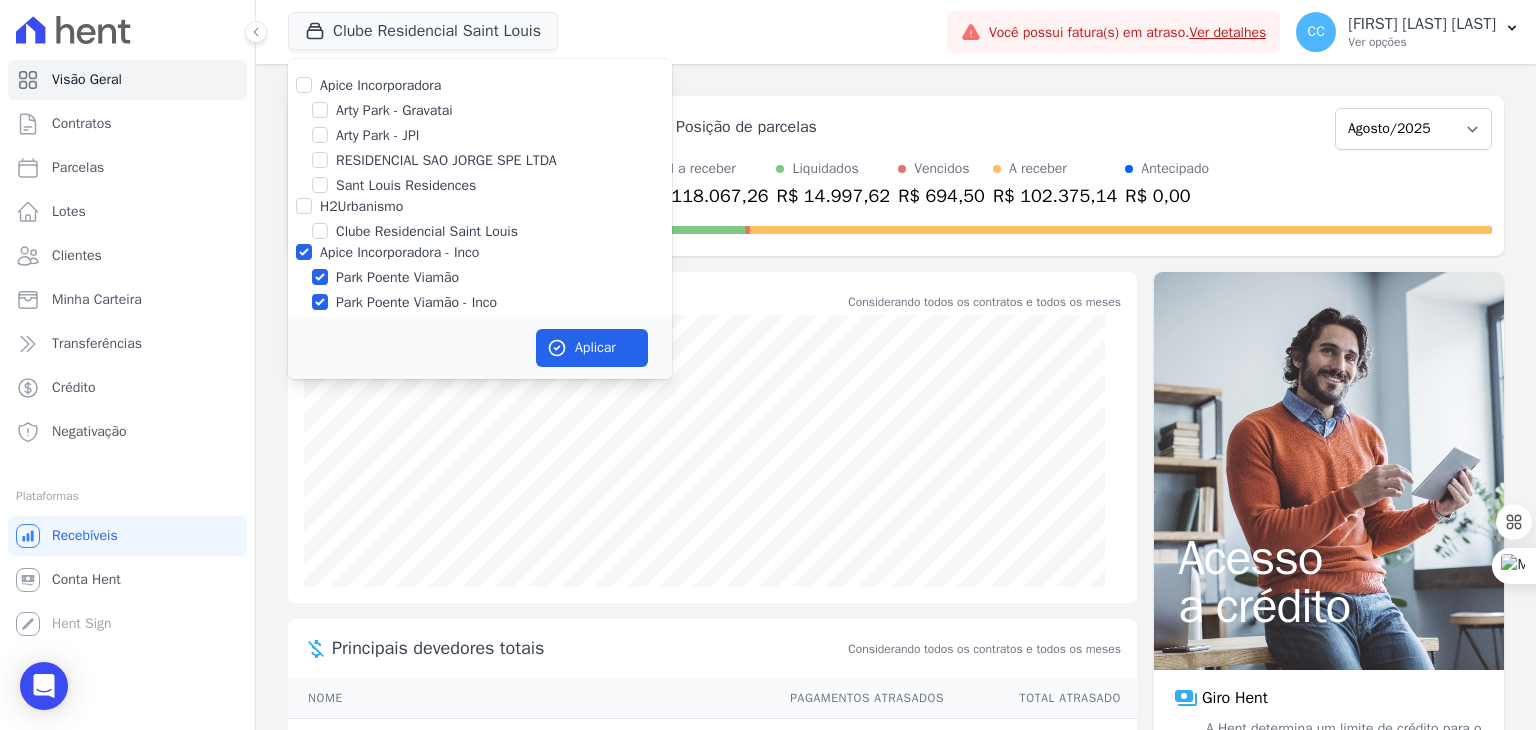 click on "Clube Residencial Saint Louis
Apice Incorporadora
Arty Park - Gravatai
Arty Park - JPI
RESIDENCIAL SAO JORGE SPE LTDA
Sant Louis Residences" at bounding box center (613, 32) 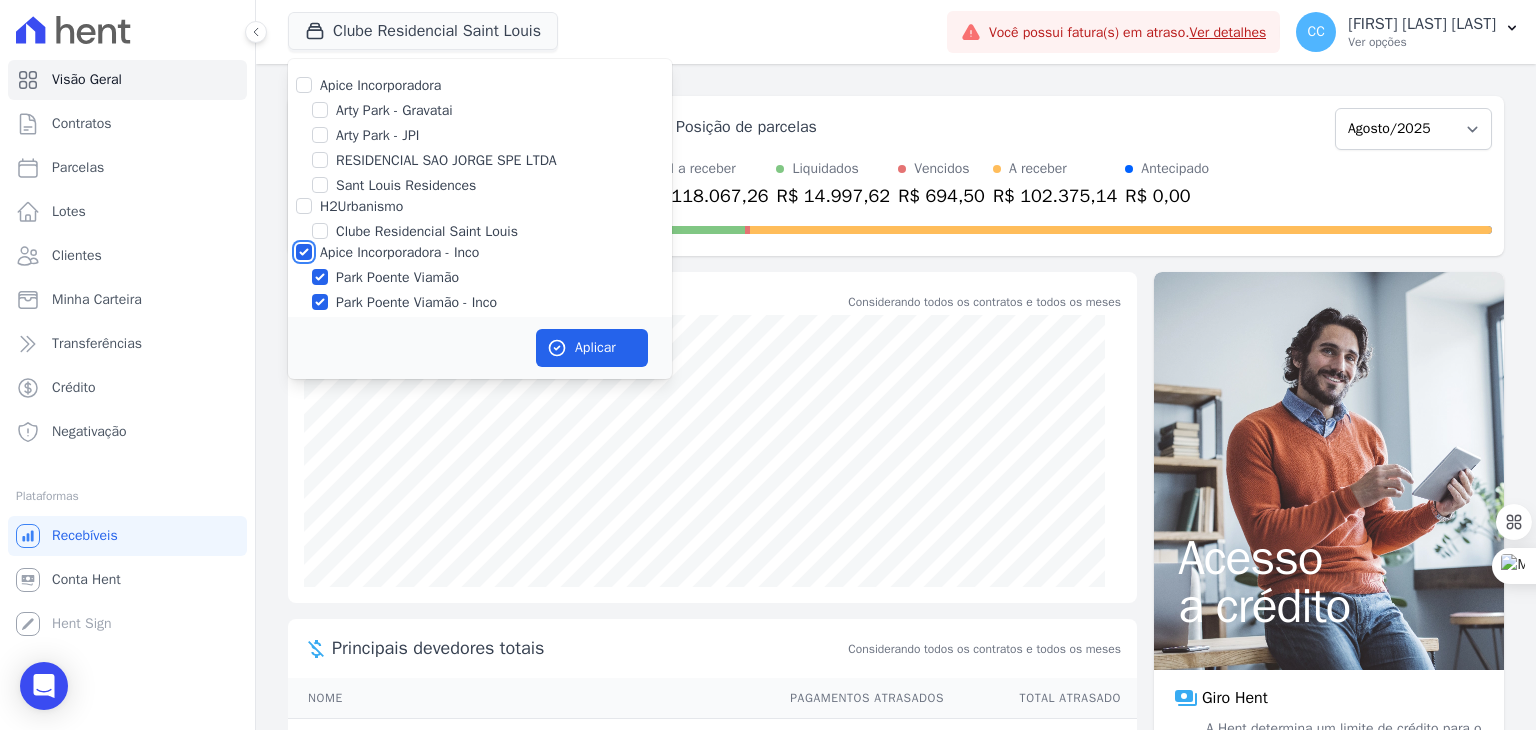 click on "Apice Incorporadora - Inco" at bounding box center (304, 252) 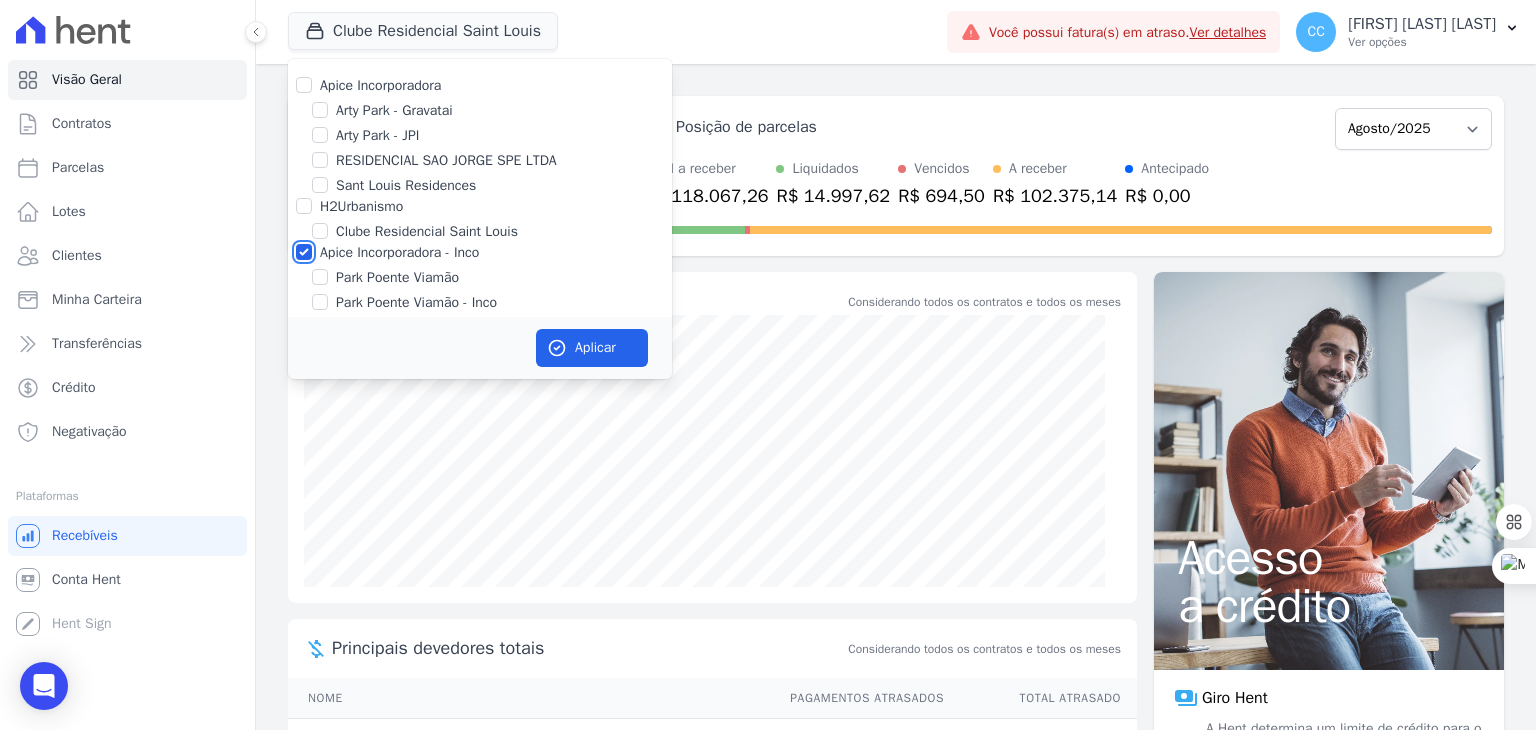 checkbox on "false" 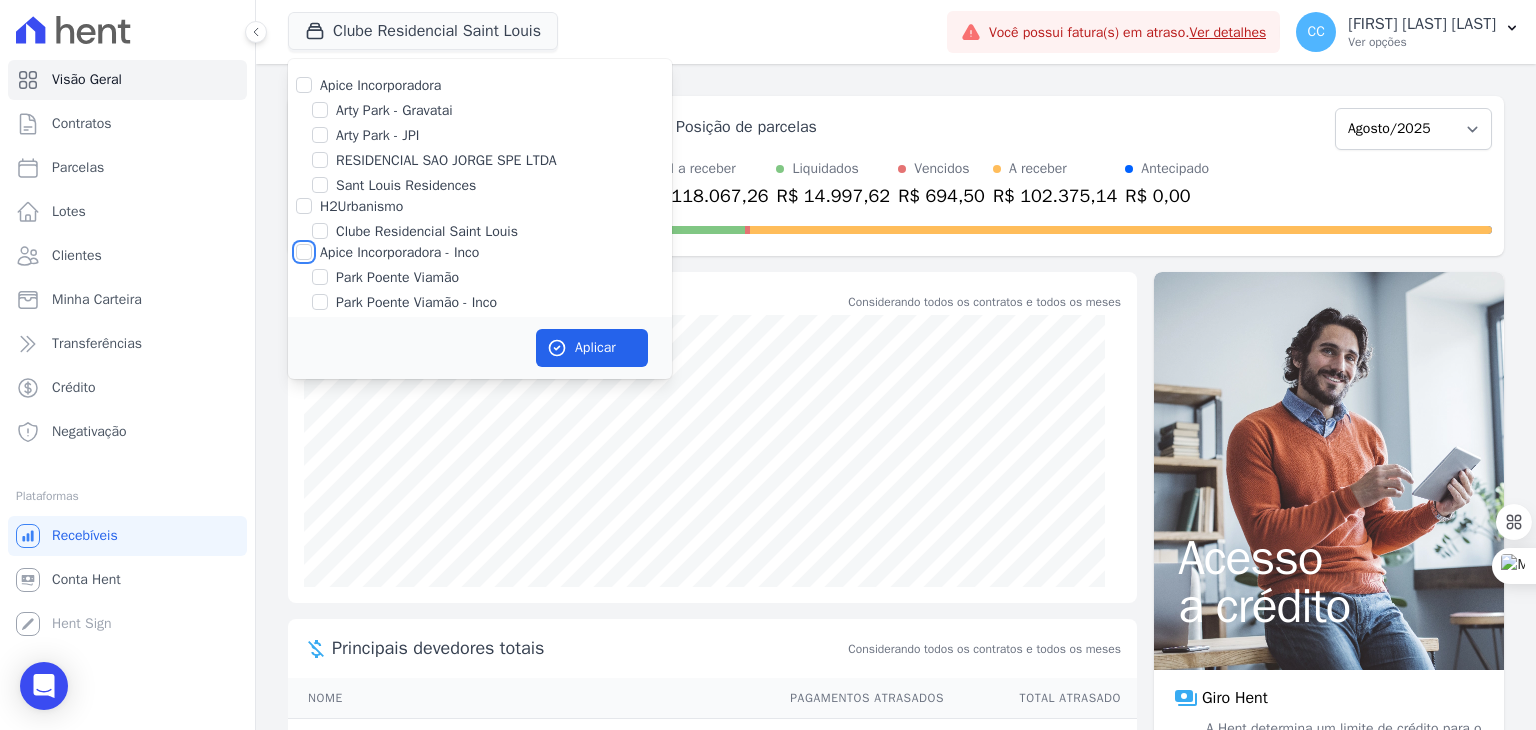 checkbox on "false" 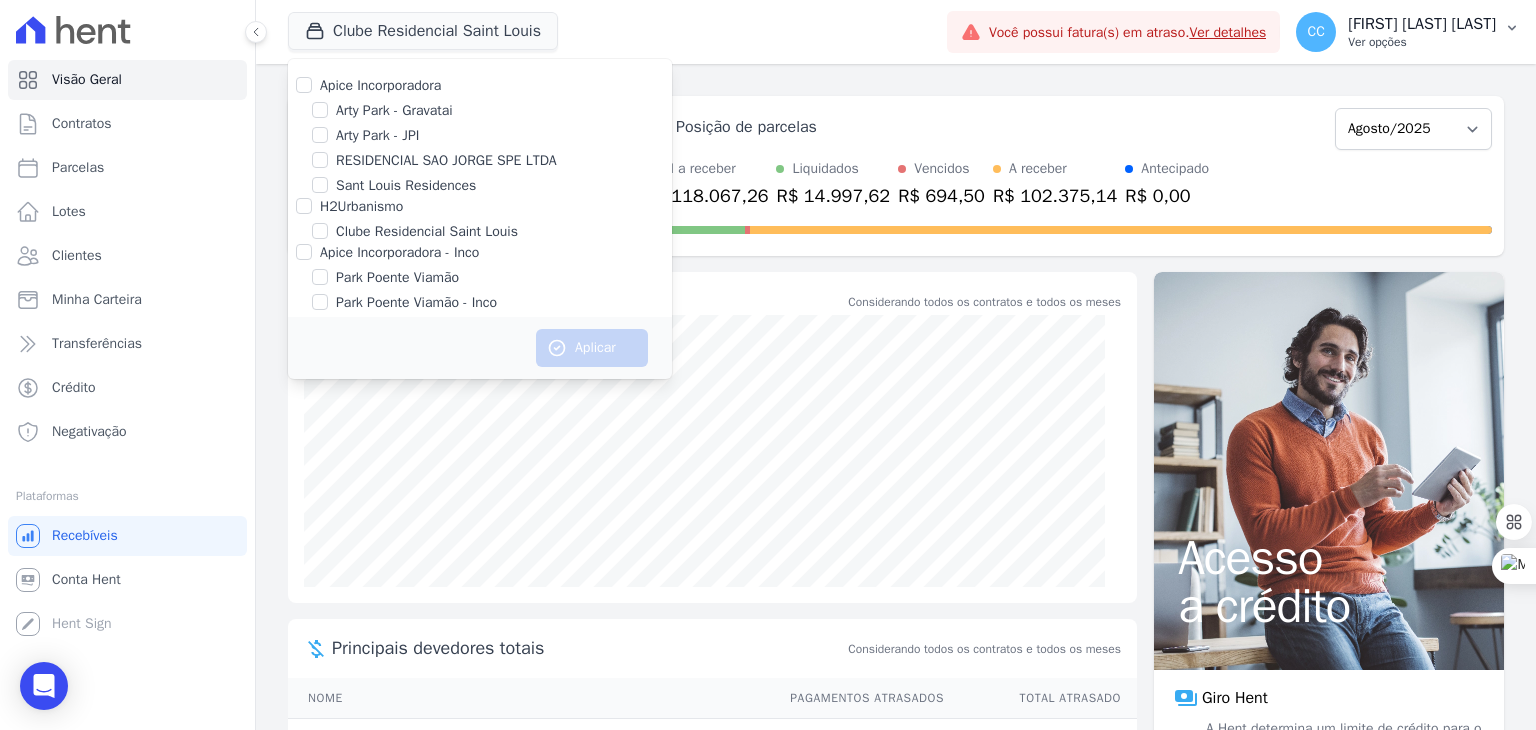 click on "CC
Carolina Centena dos Santos
Ver opções" at bounding box center (1408, 32) 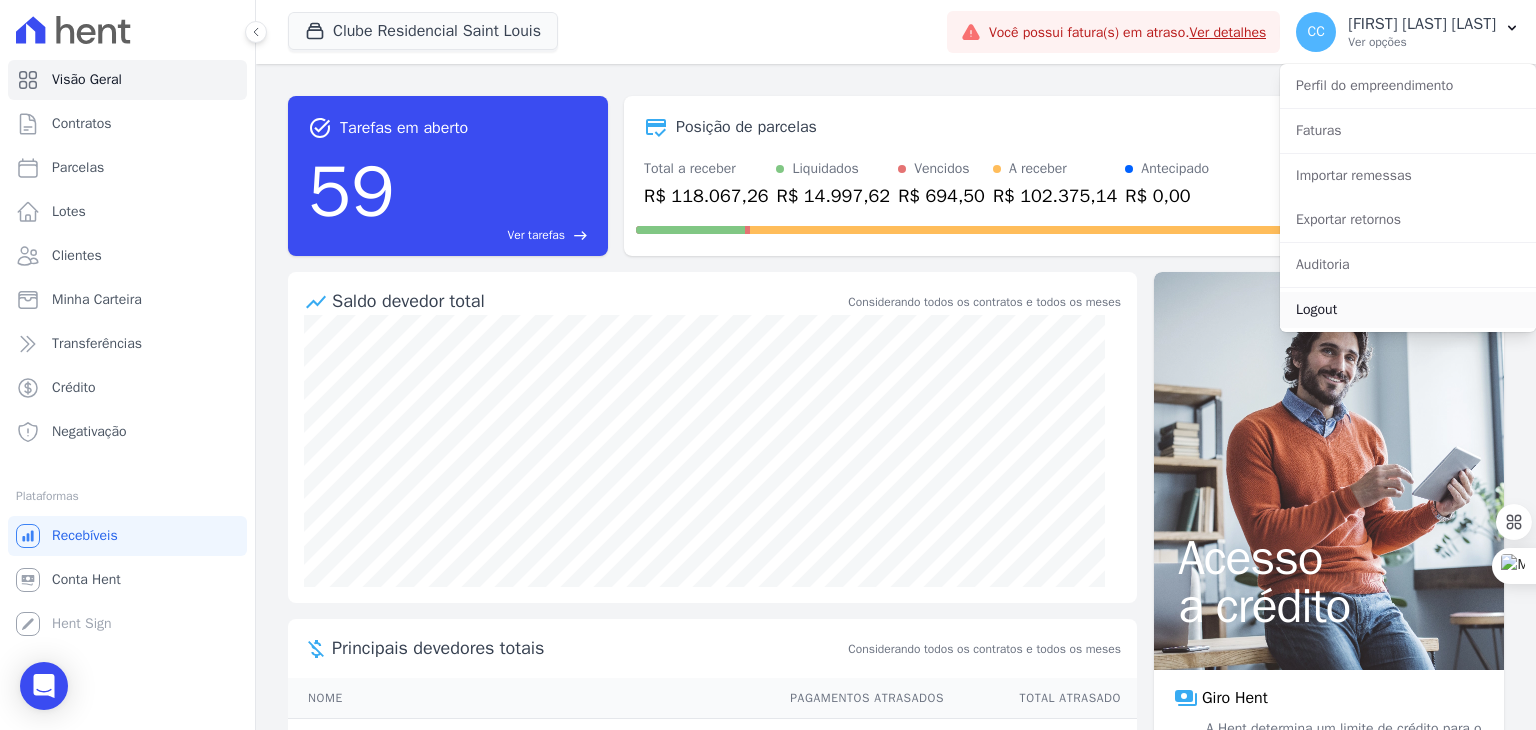 click on "Logout" at bounding box center (1408, 310) 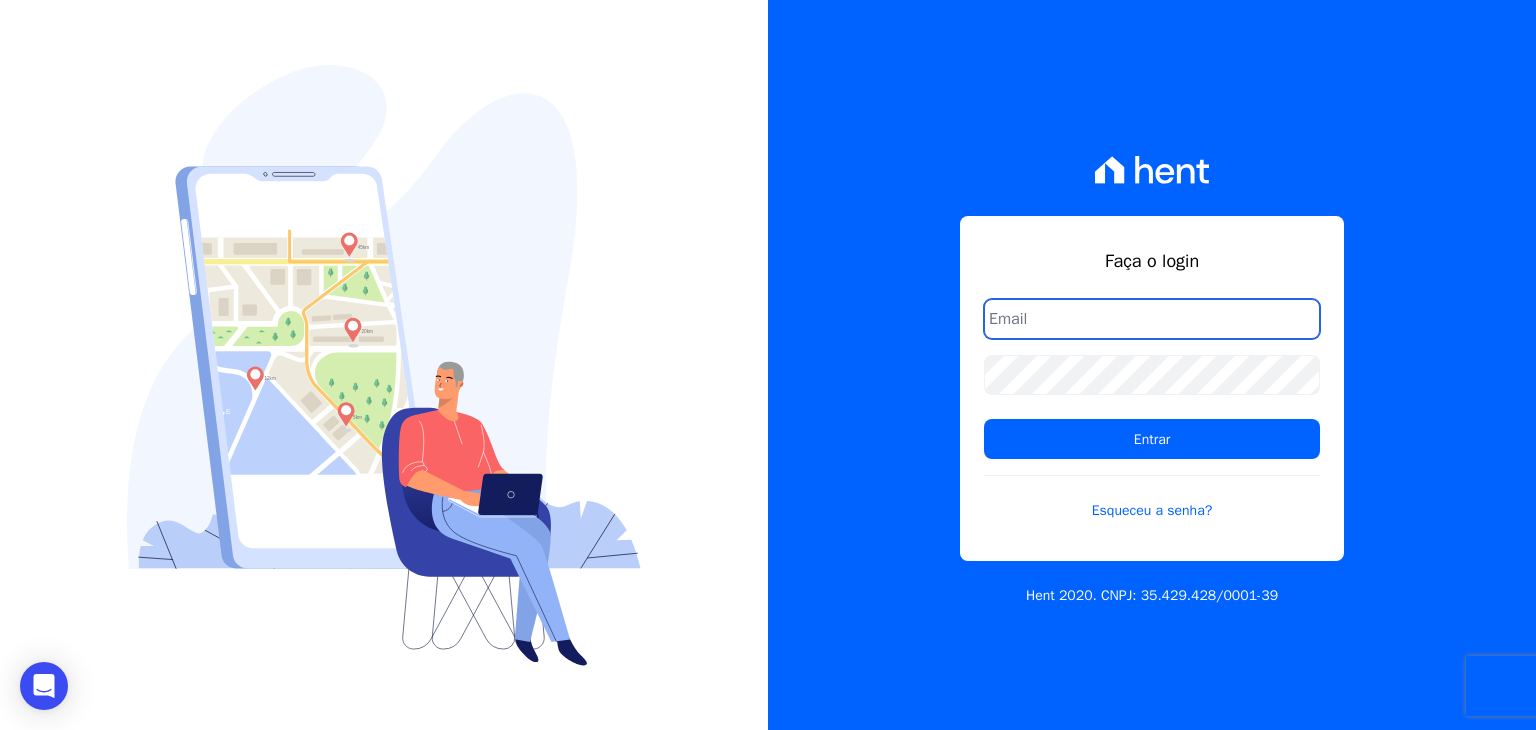 type on "carolcentena@gmail.com" 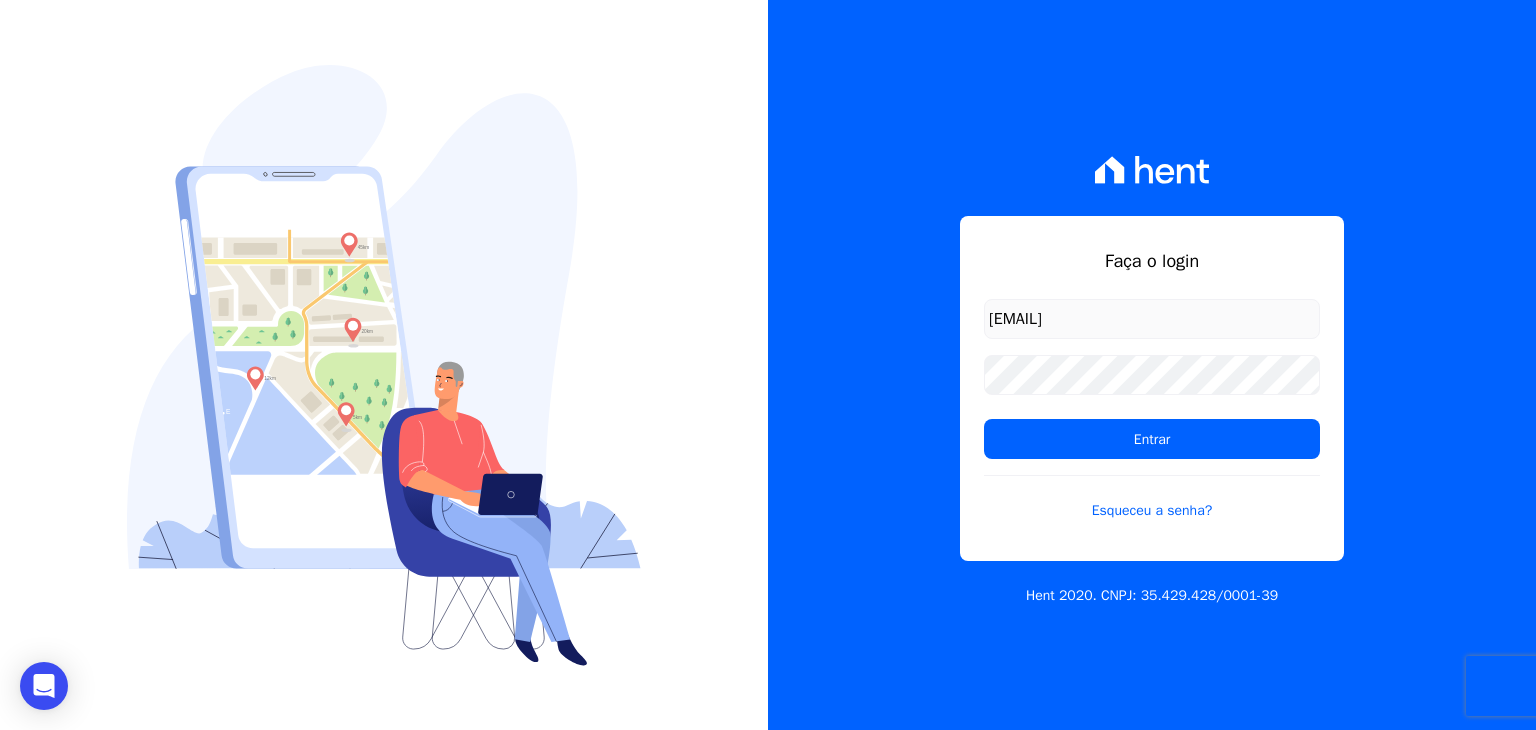 click on "carolcentena@gmail.com
Entrar
Esqueceu a senha?" at bounding box center (1152, 422) 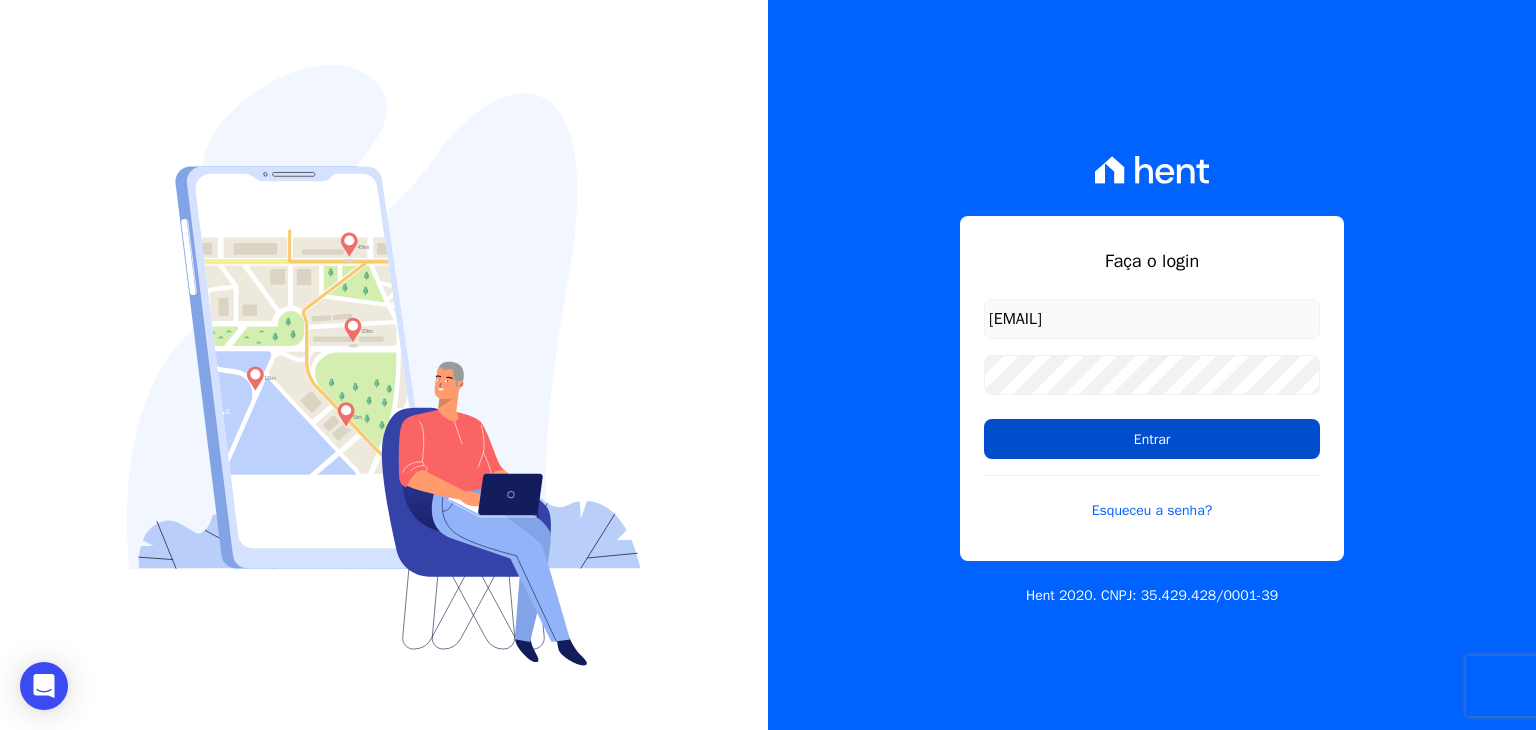 click on "Entrar" at bounding box center [1152, 439] 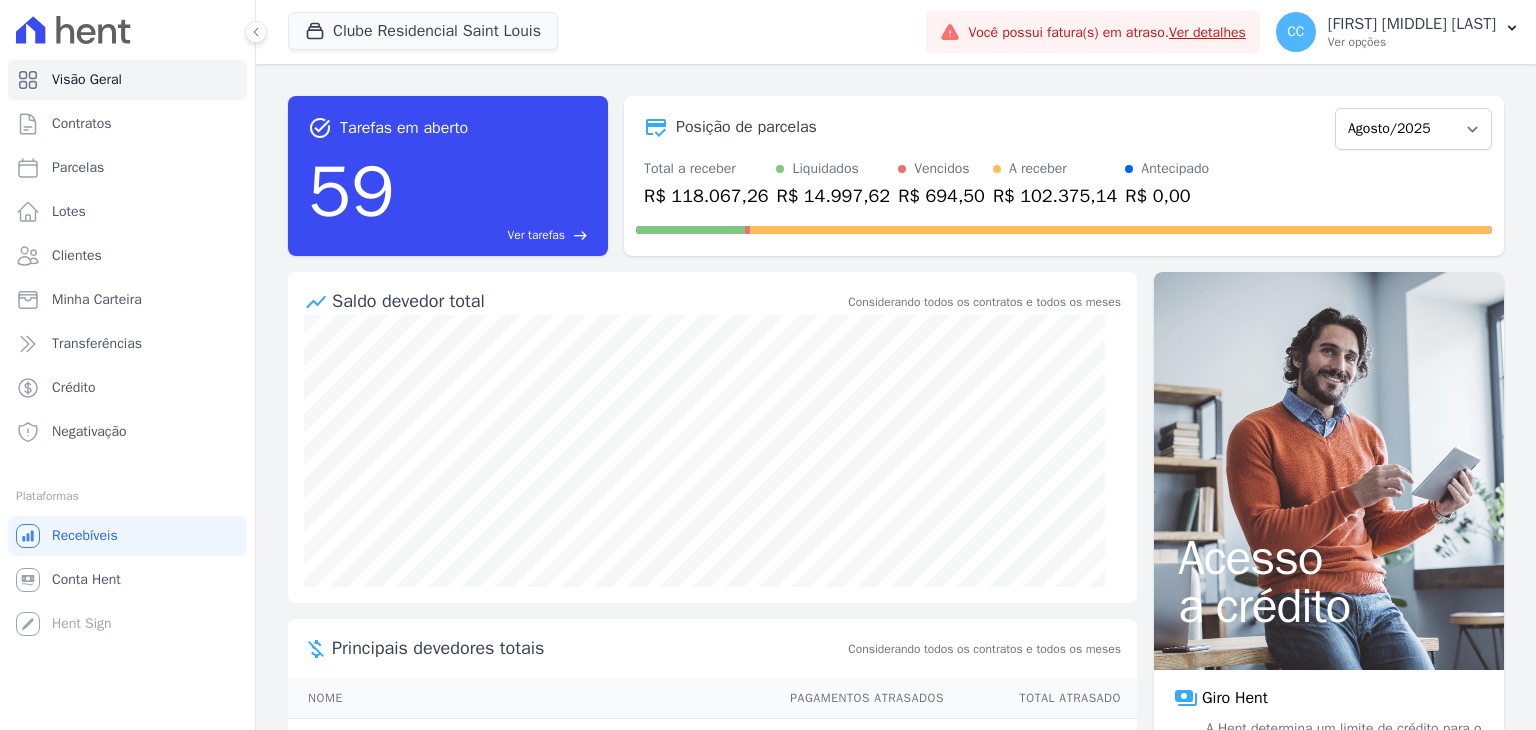 scroll, scrollTop: 0, scrollLeft: 0, axis: both 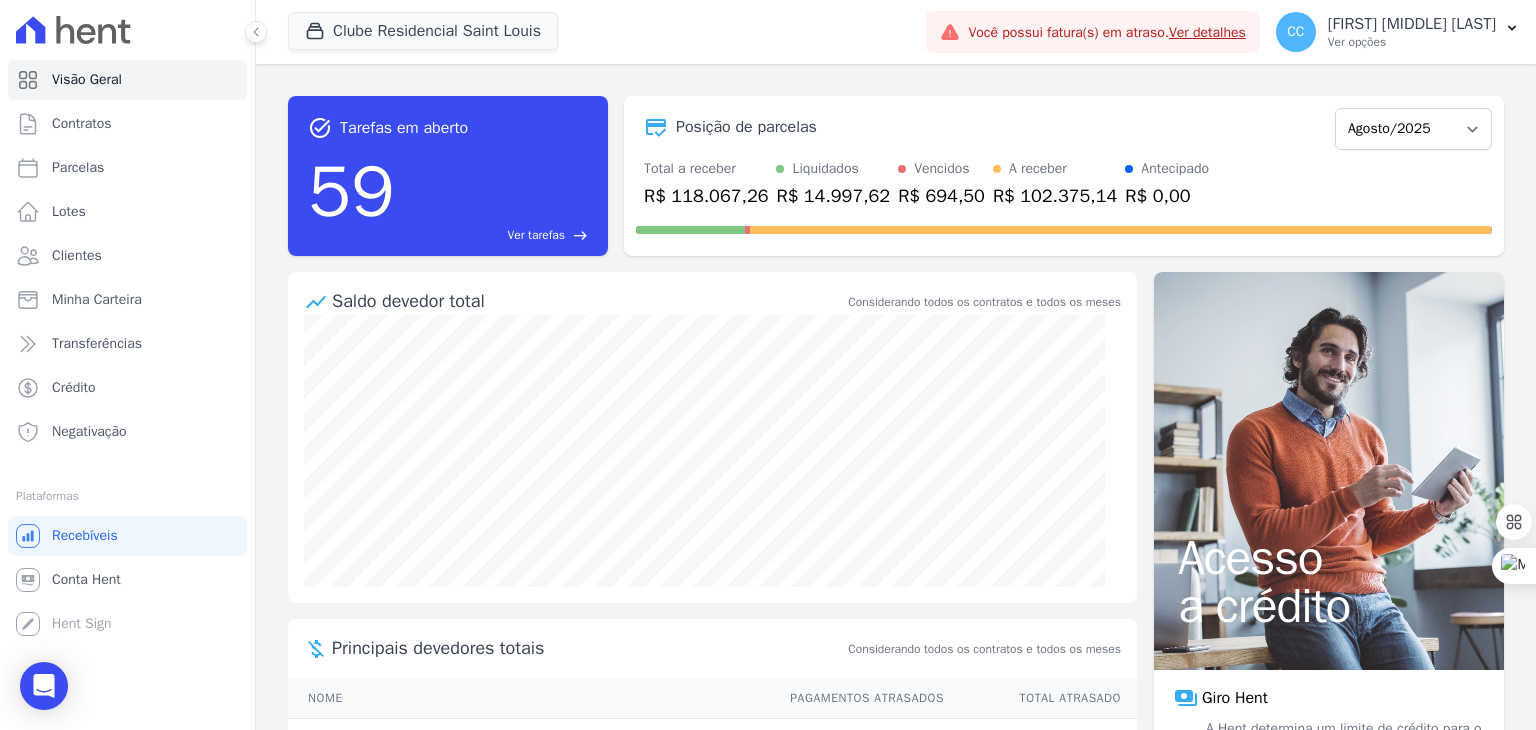 click on "Clube Residencial Saint Louis
Apice Incorporadora
Arty Park - Gravatai
Arty Park - JPI
RESIDENCIAL SAO JORGE SPE LTDA
Sant Louis Residences" at bounding box center [603, 32] 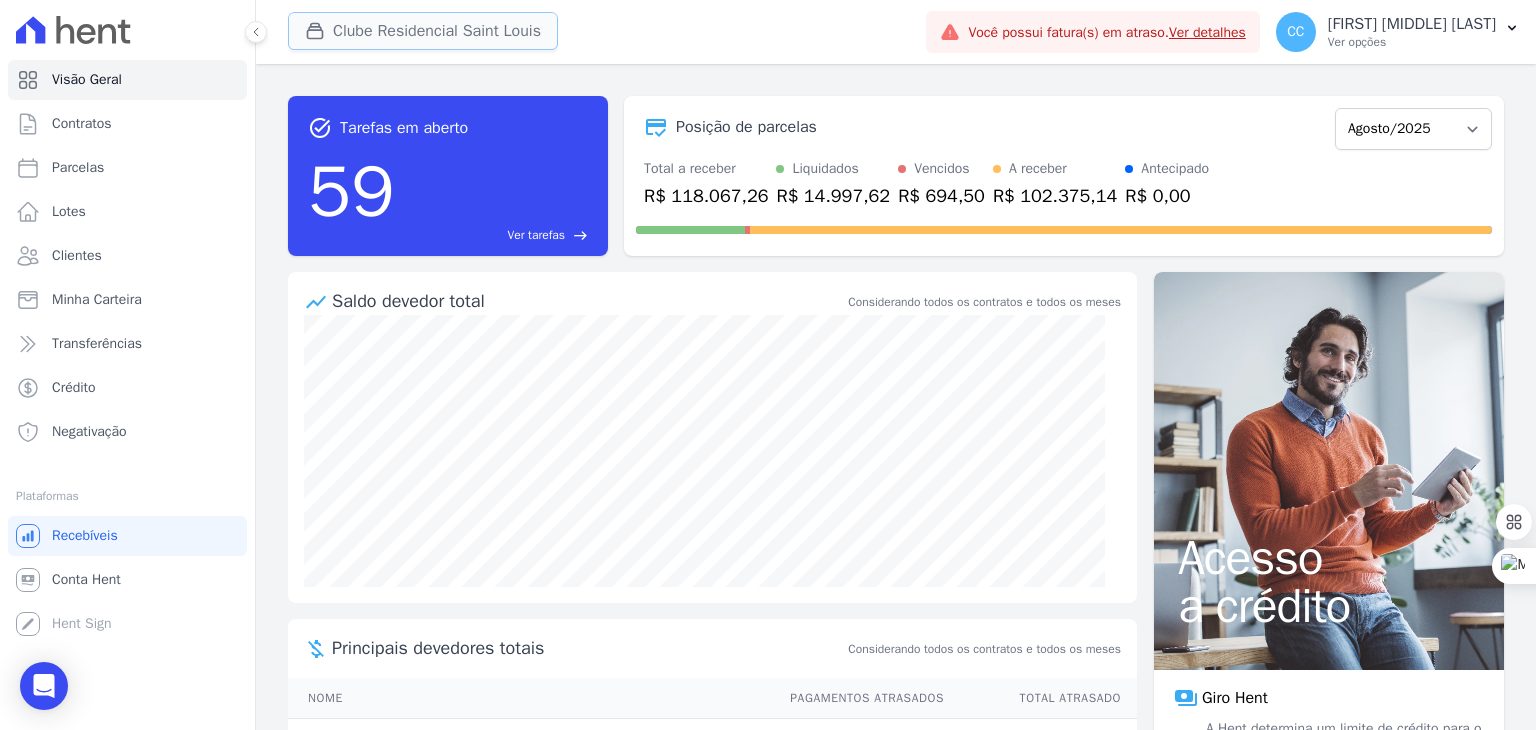 click on "Clube Residencial Saint Louis" at bounding box center [423, 31] 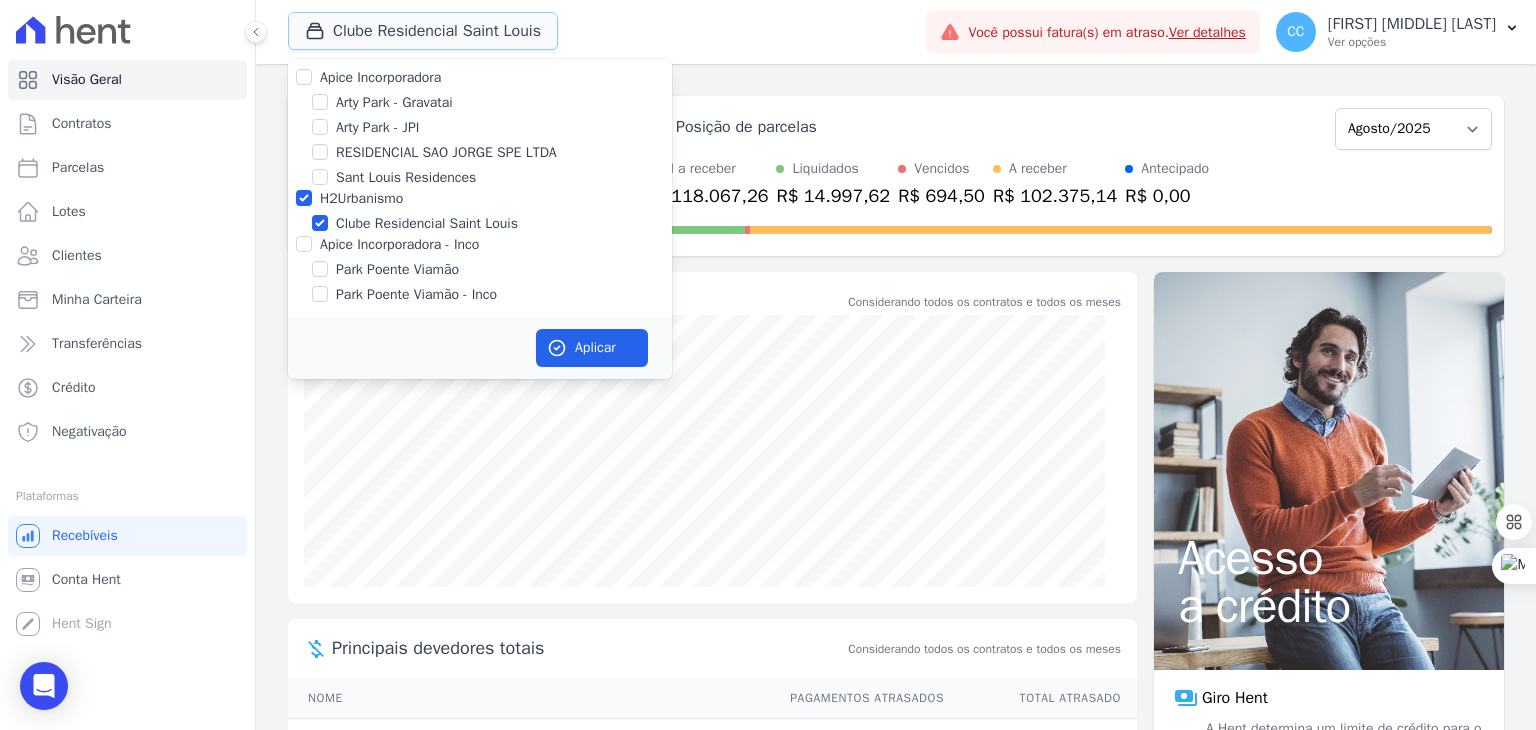 scroll, scrollTop: 11, scrollLeft: 0, axis: vertical 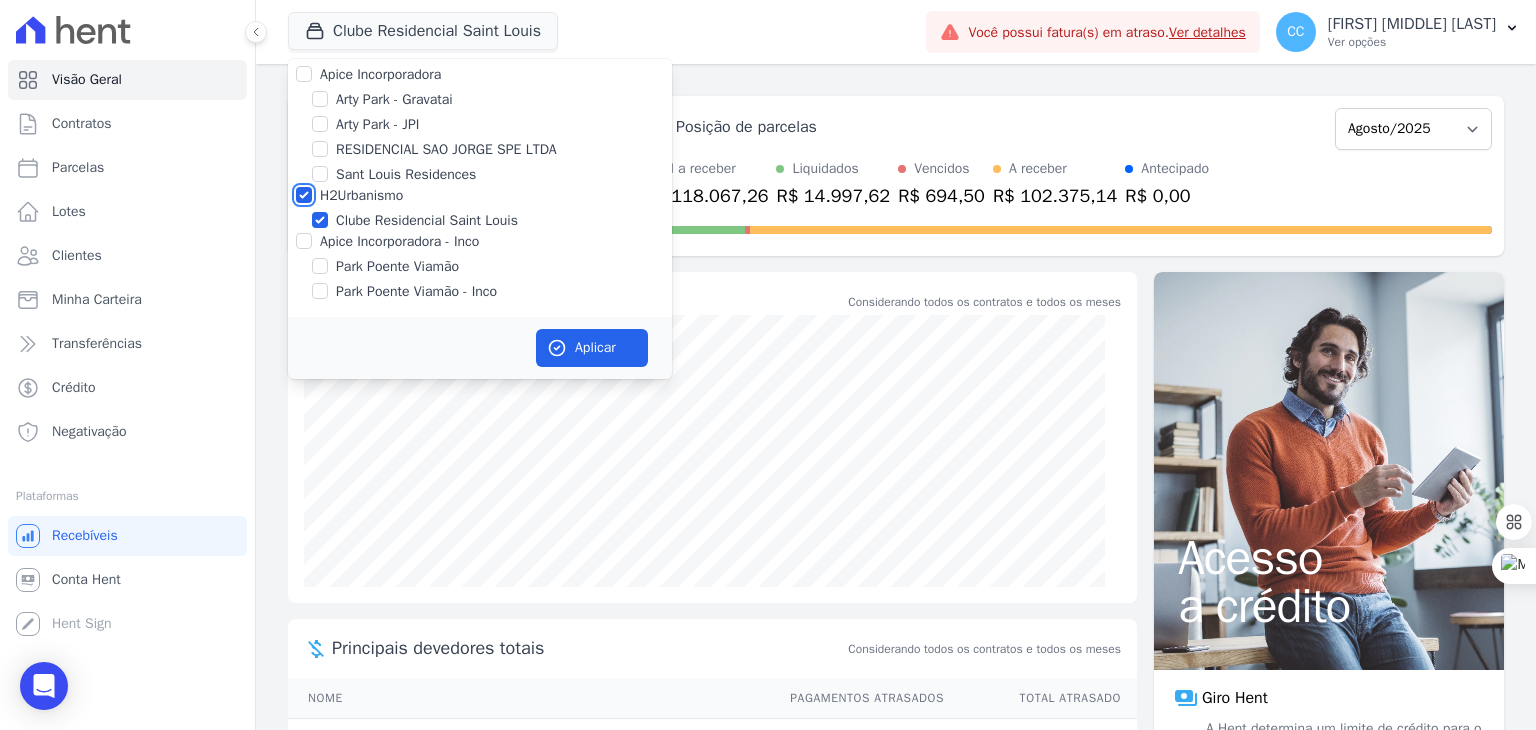 click on "H2Urbanismo" at bounding box center (304, 195) 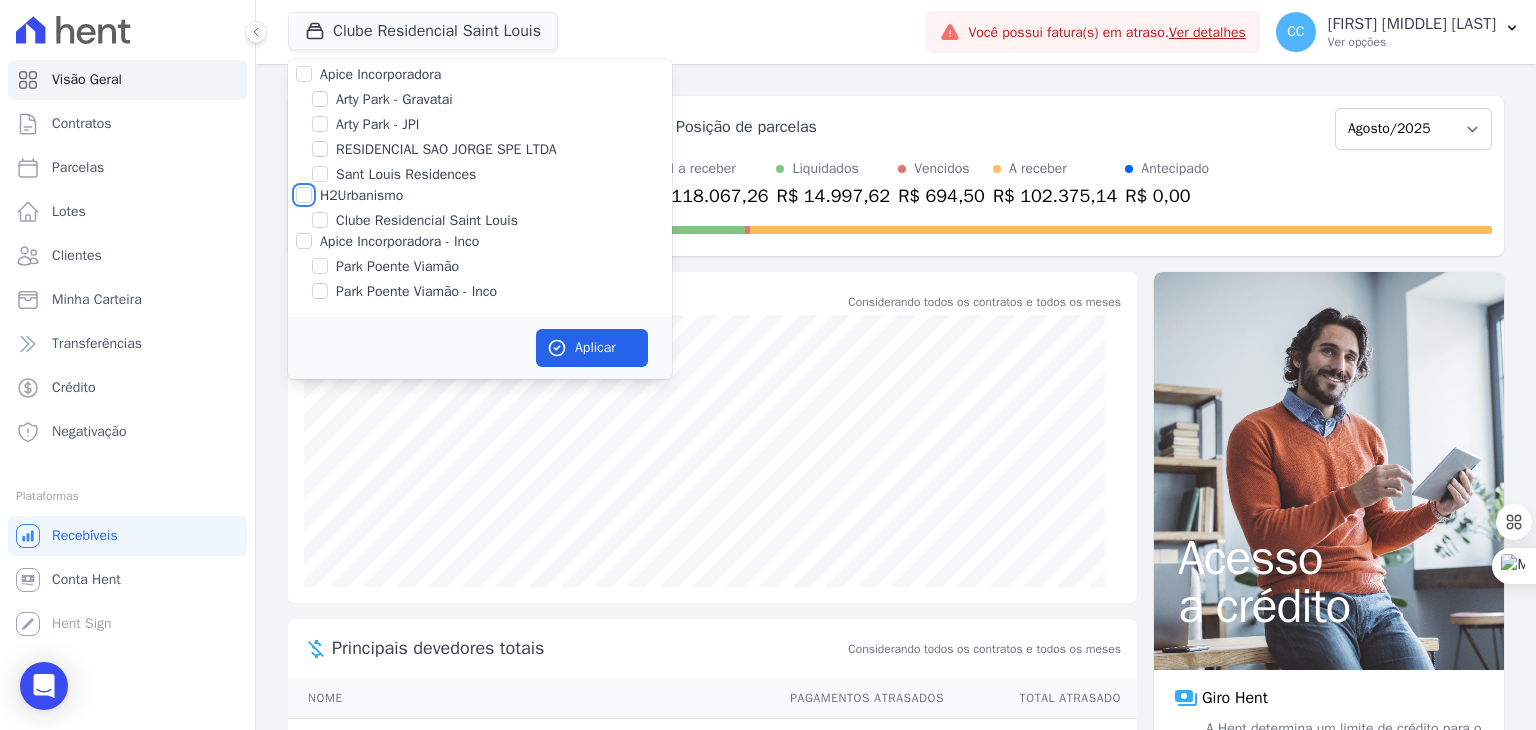 checkbox on "false" 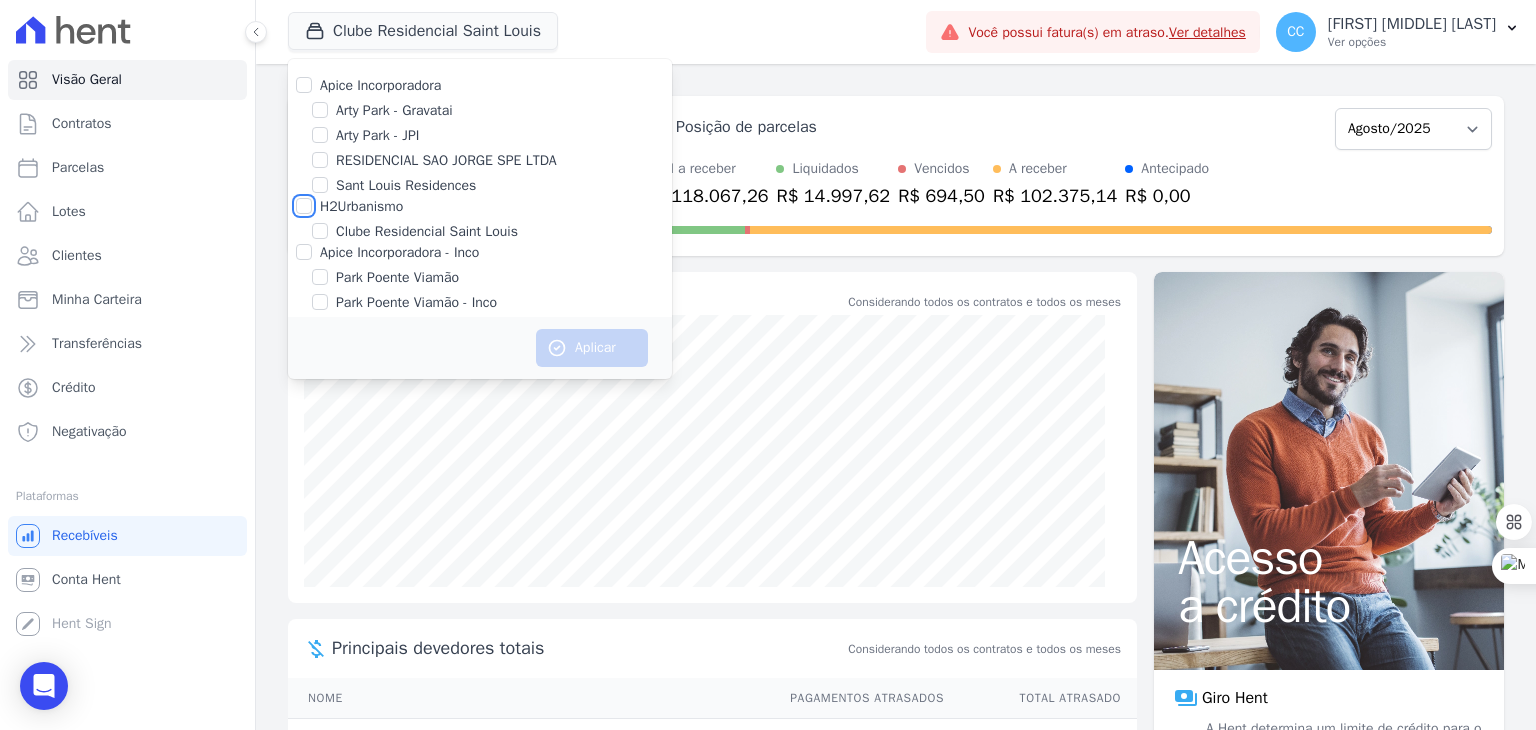 scroll, scrollTop: 11, scrollLeft: 0, axis: vertical 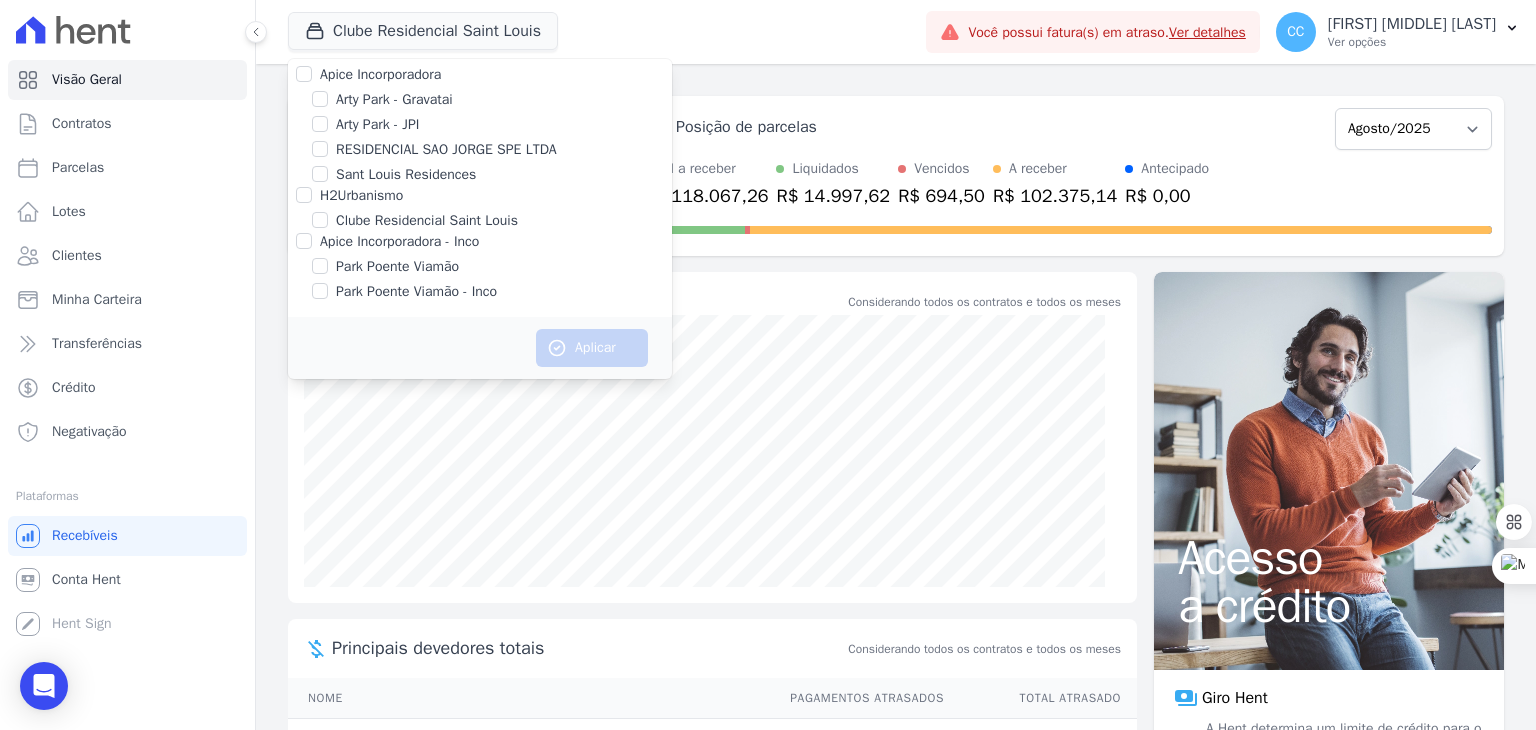 click 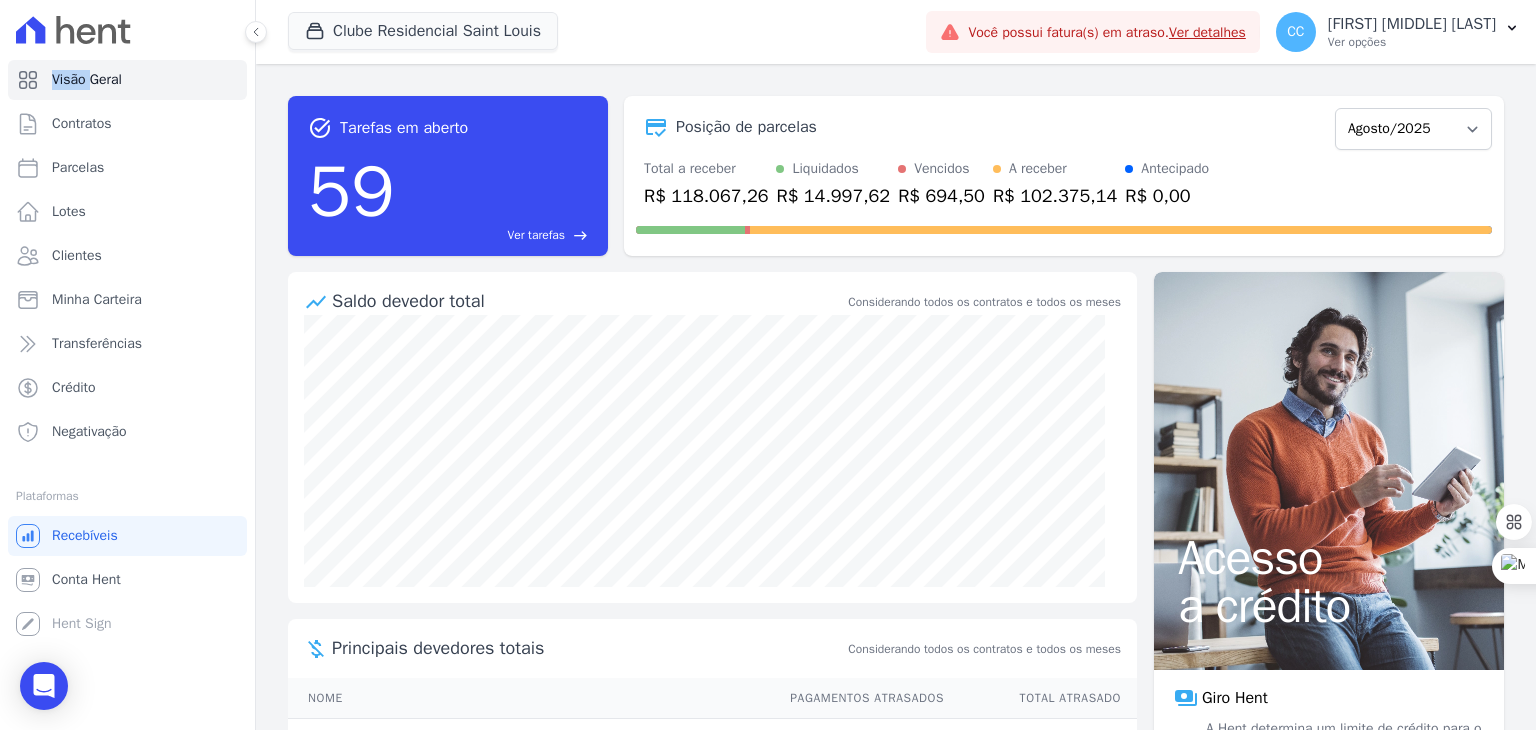 click 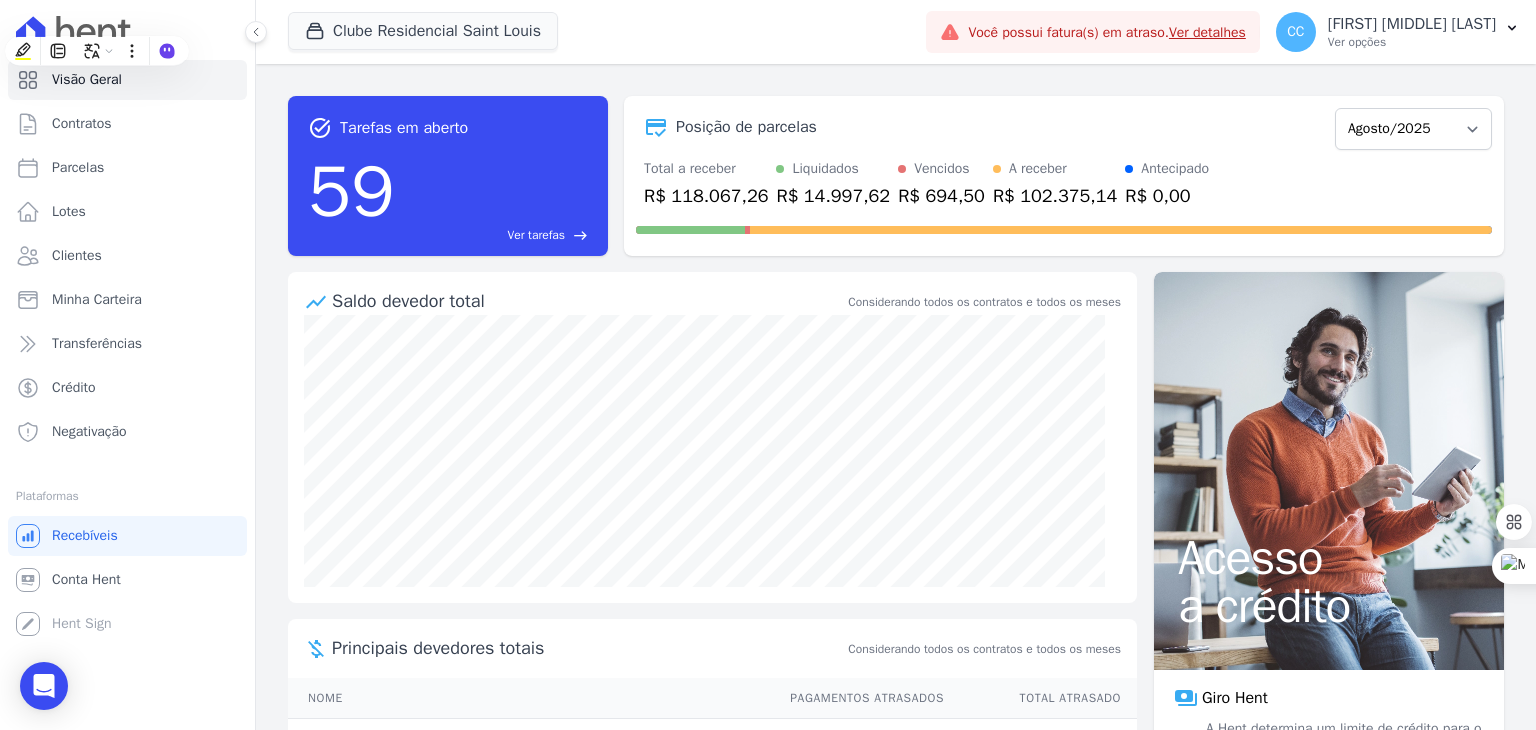 click 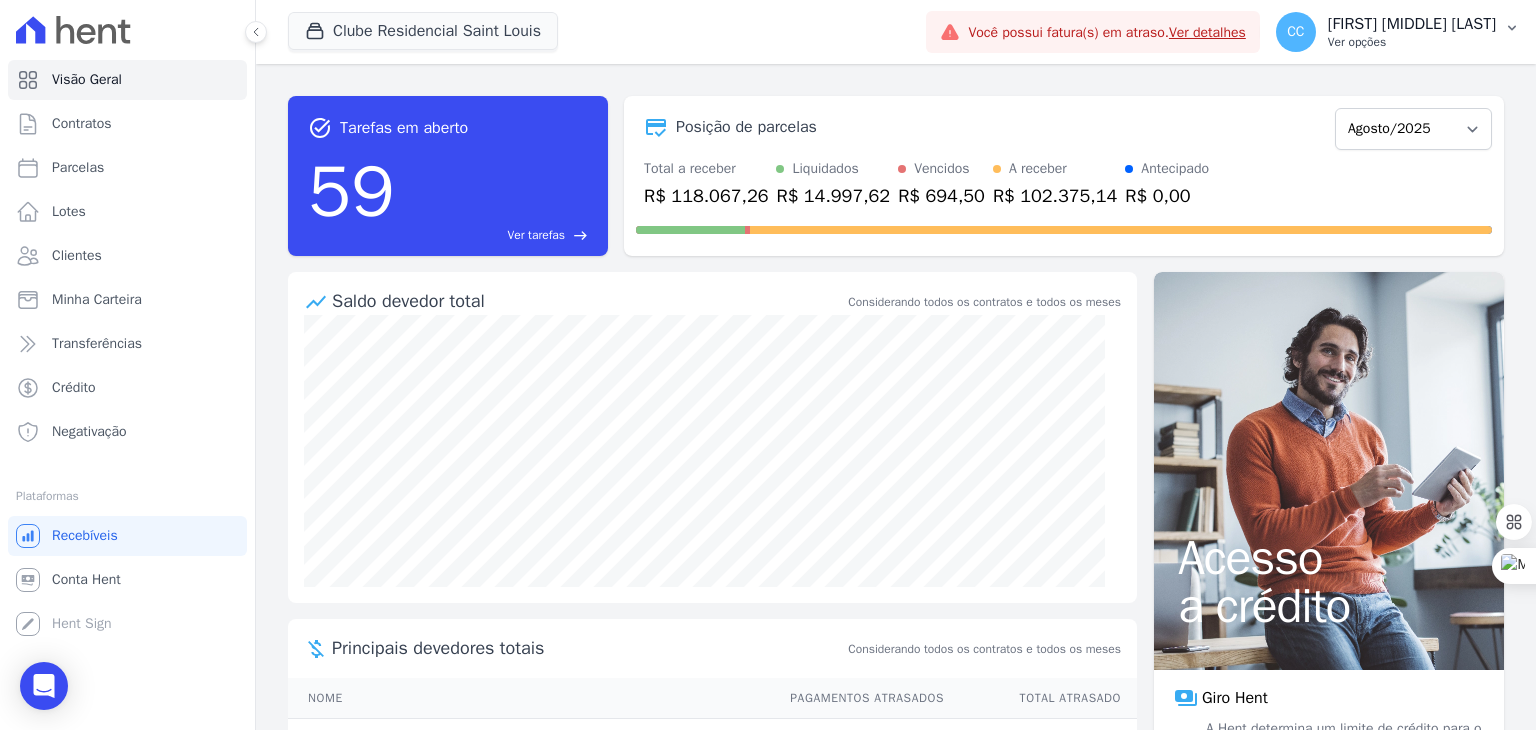 click on "Ver opções" at bounding box center [1412, 42] 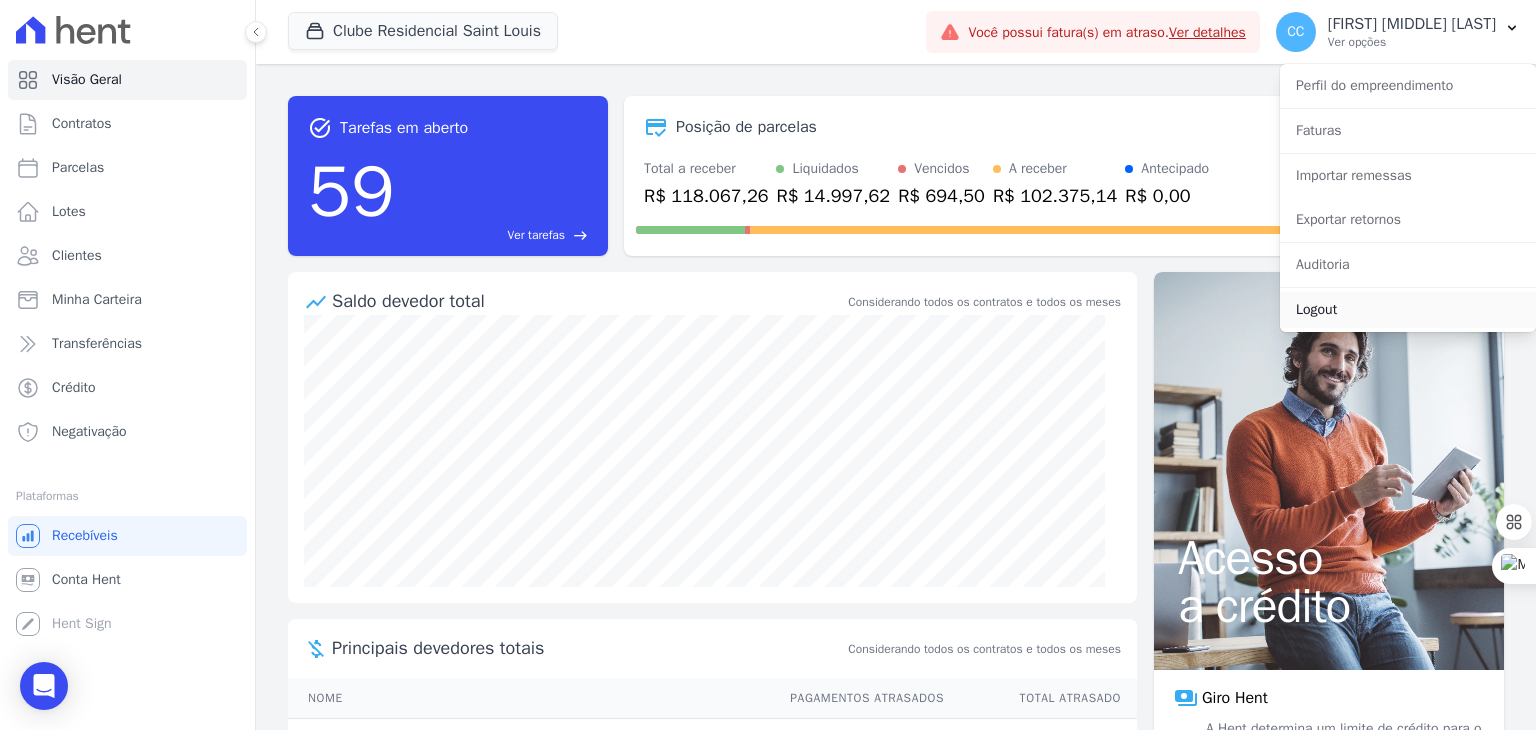 click on "Logout" at bounding box center (1408, 310) 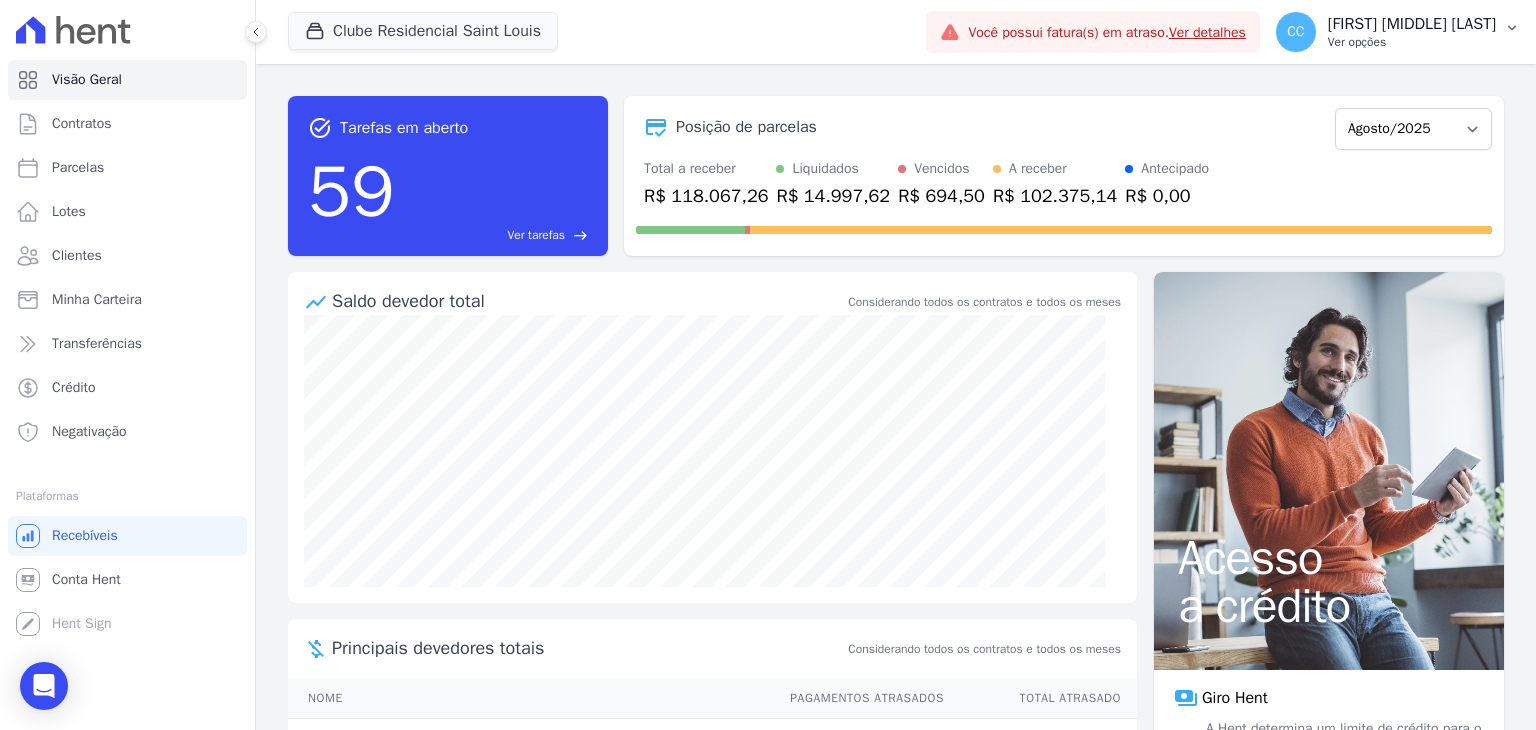 click on "Carolina Centena dos Santos" at bounding box center (1412, 24) 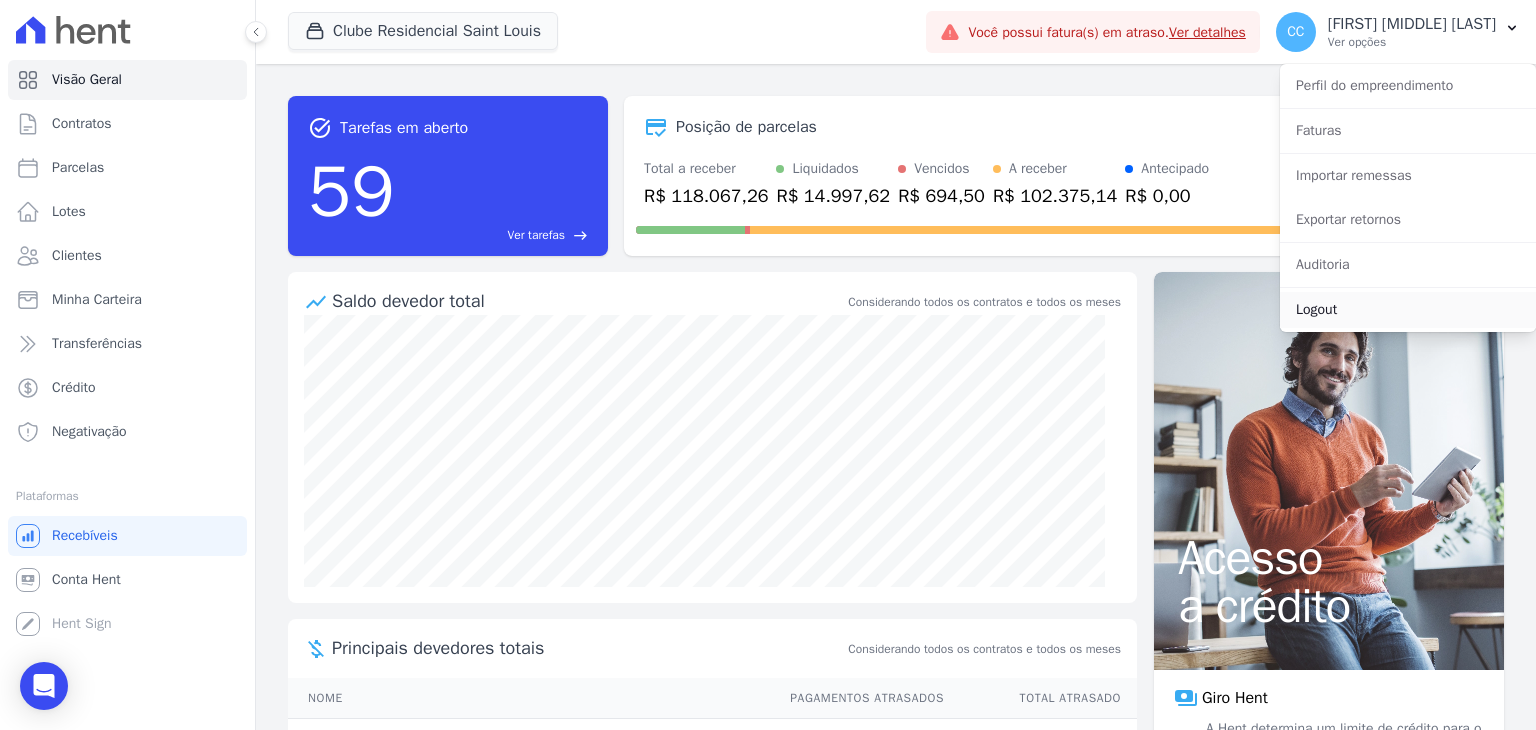 click on "Logout" at bounding box center (1408, 310) 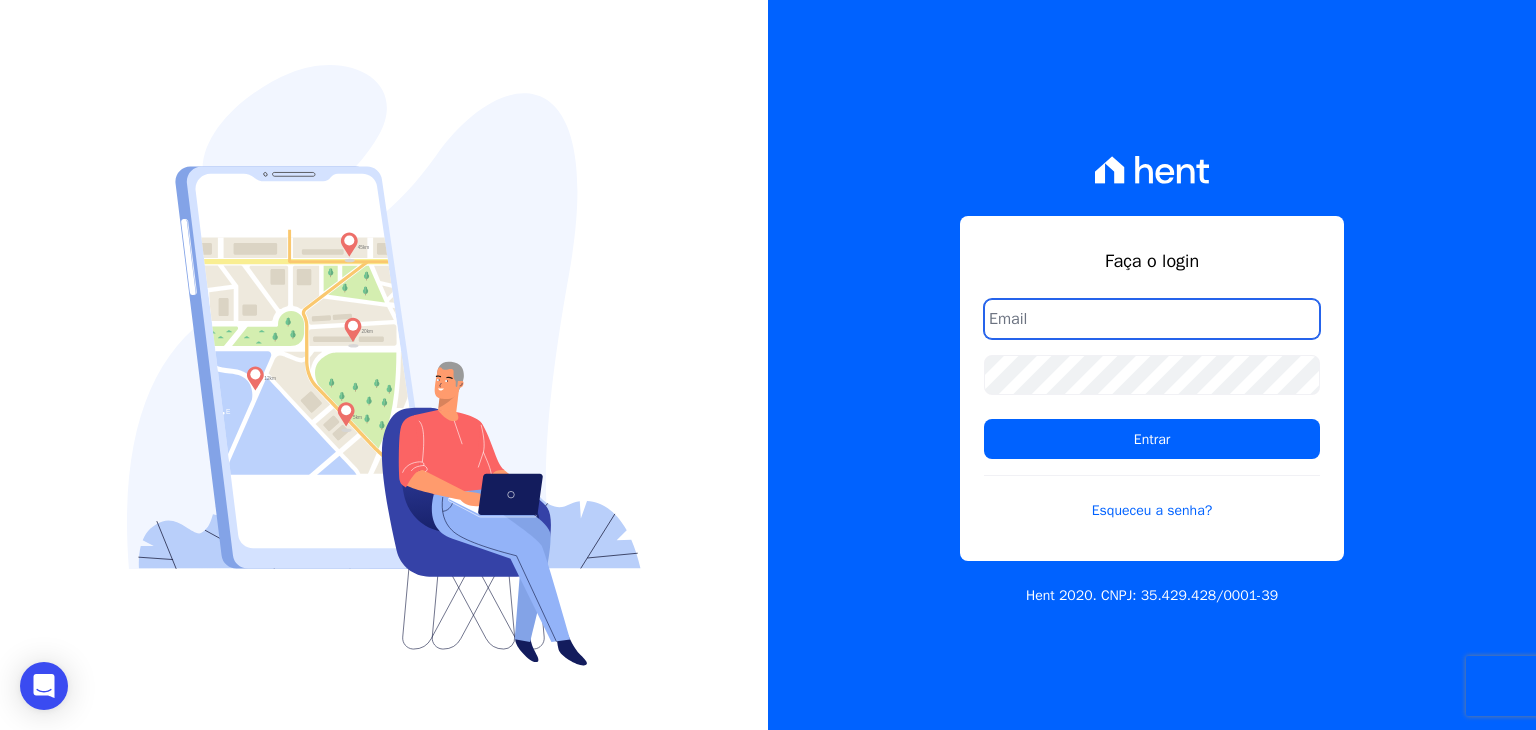type on "[USERNAME]@[DOMAIN]" 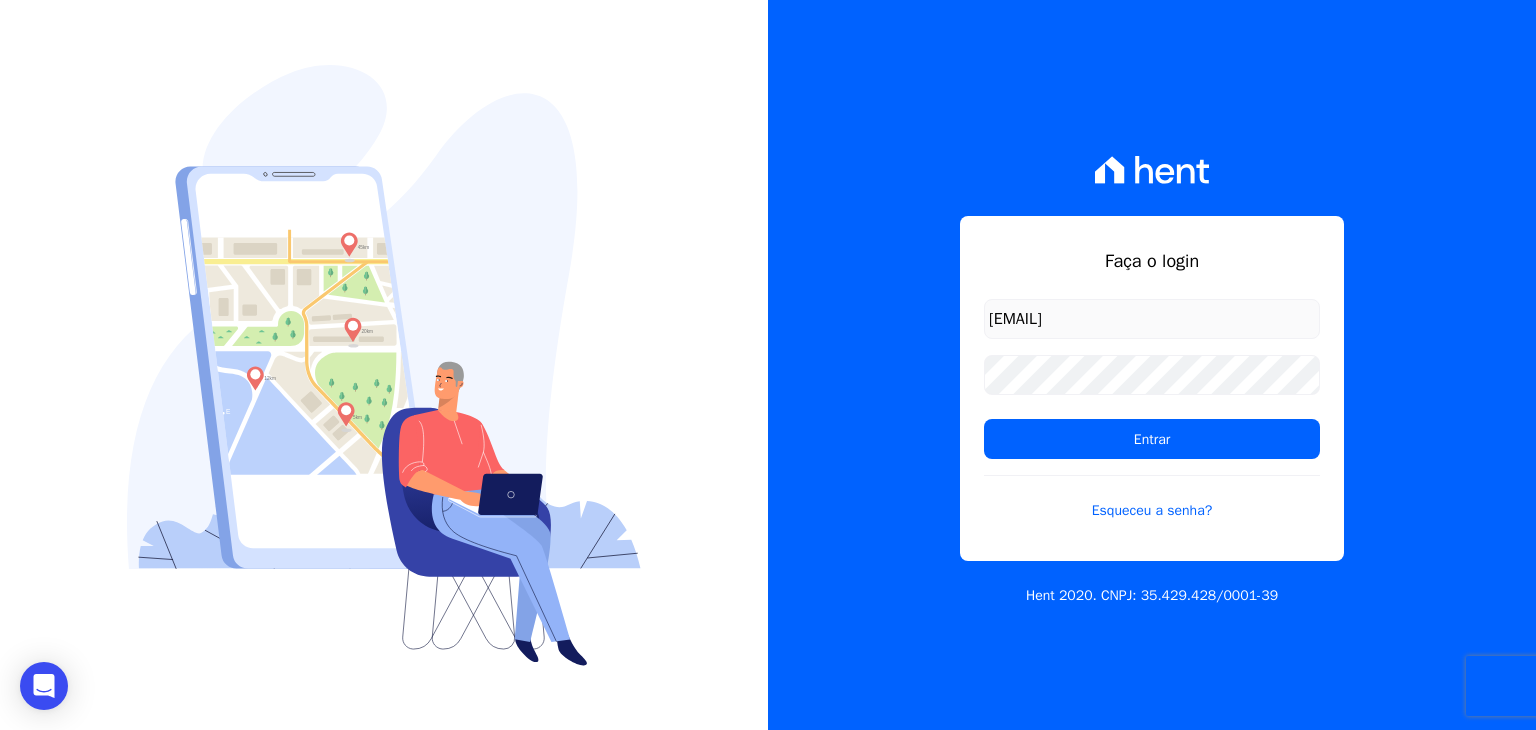 click on "Entrar" at bounding box center (1152, 439) 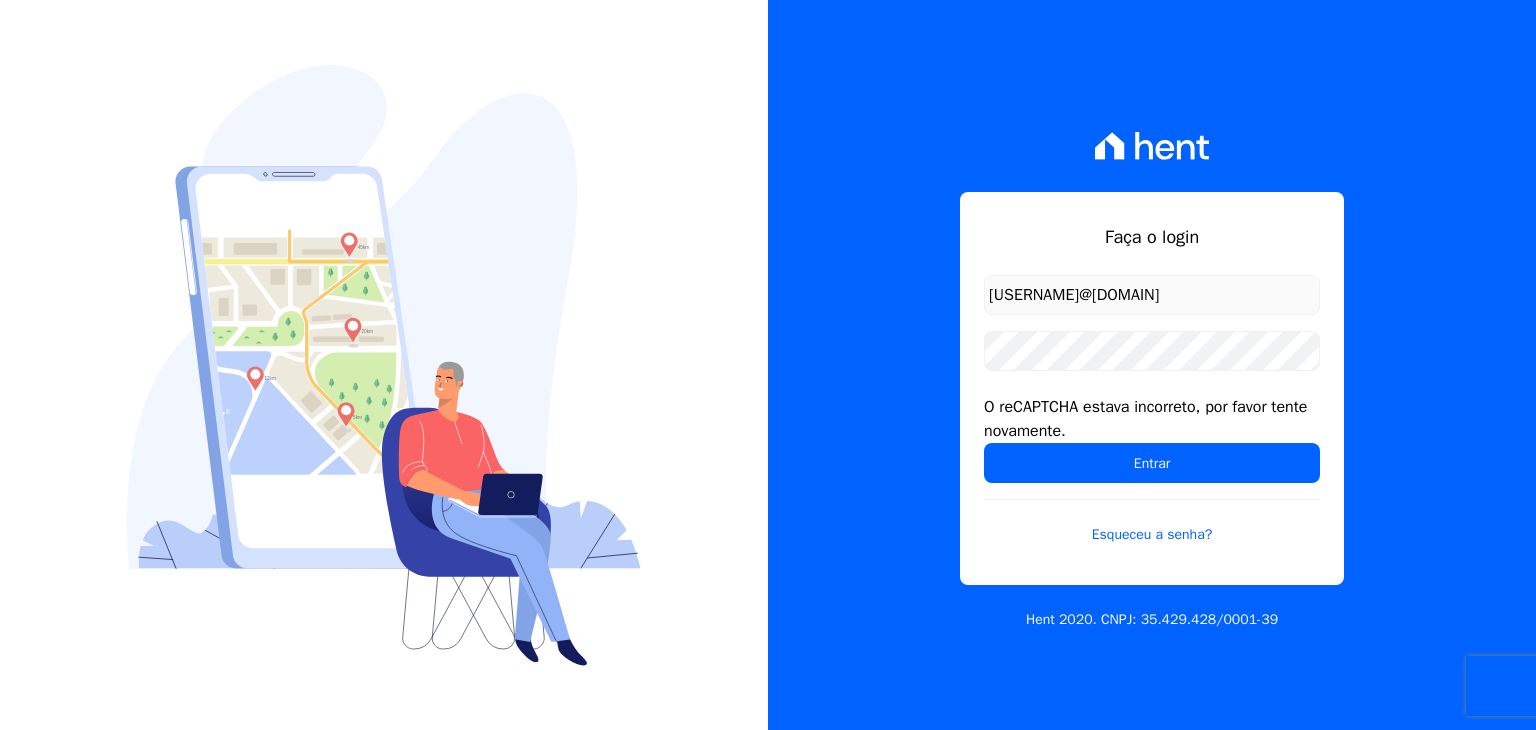 scroll, scrollTop: 0, scrollLeft: 0, axis: both 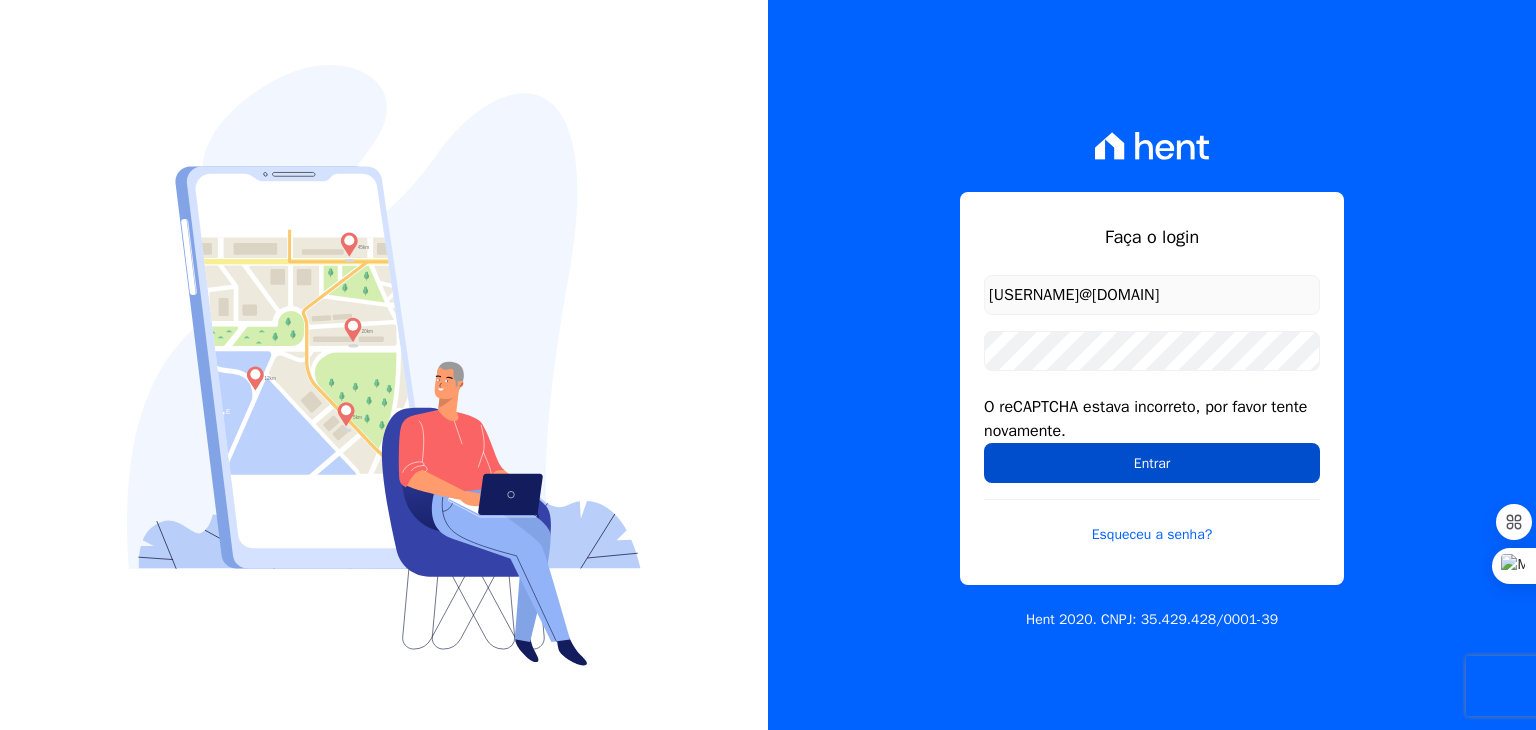 click on "Entrar" at bounding box center [1152, 463] 